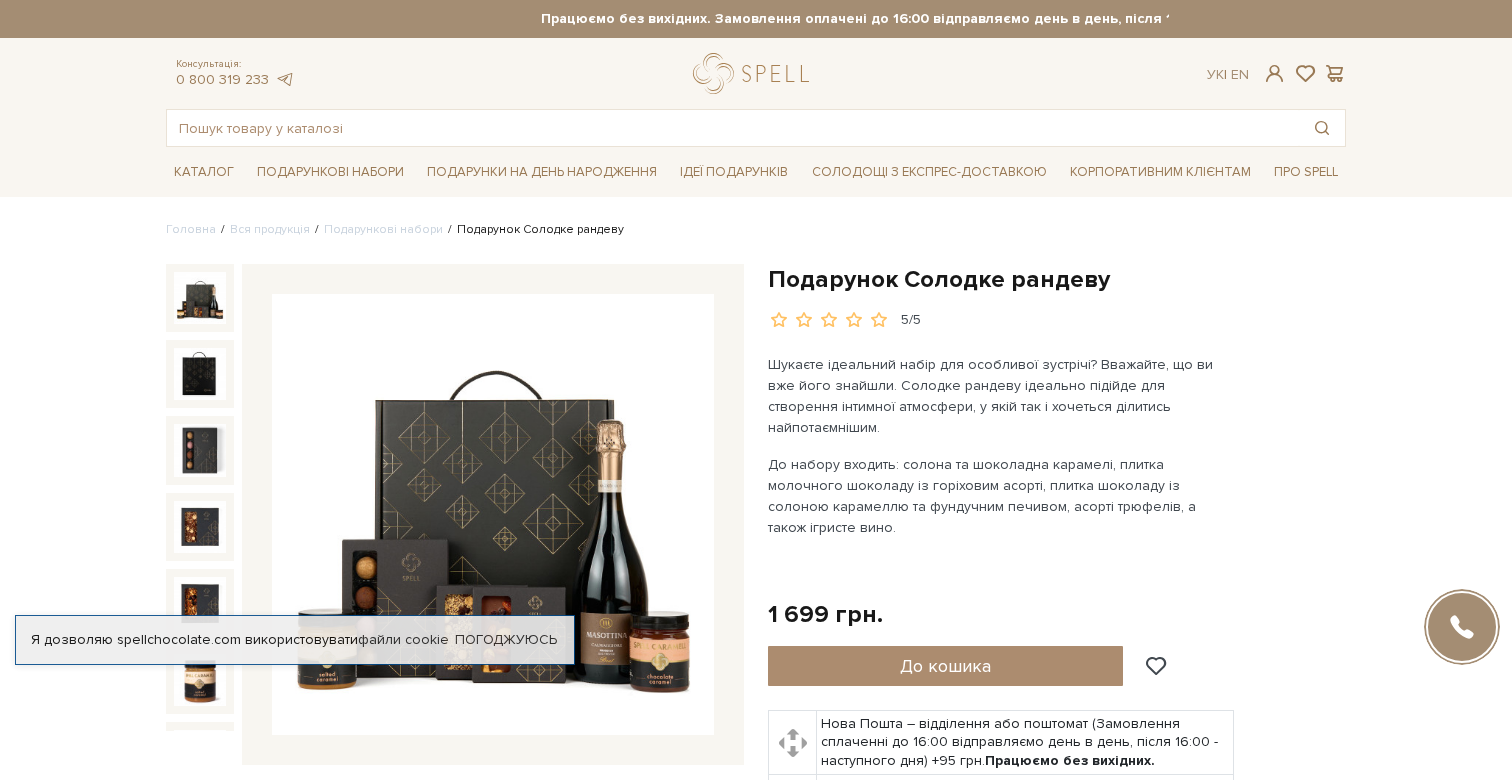 scroll, scrollTop: 0, scrollLeft: 0, axis: both 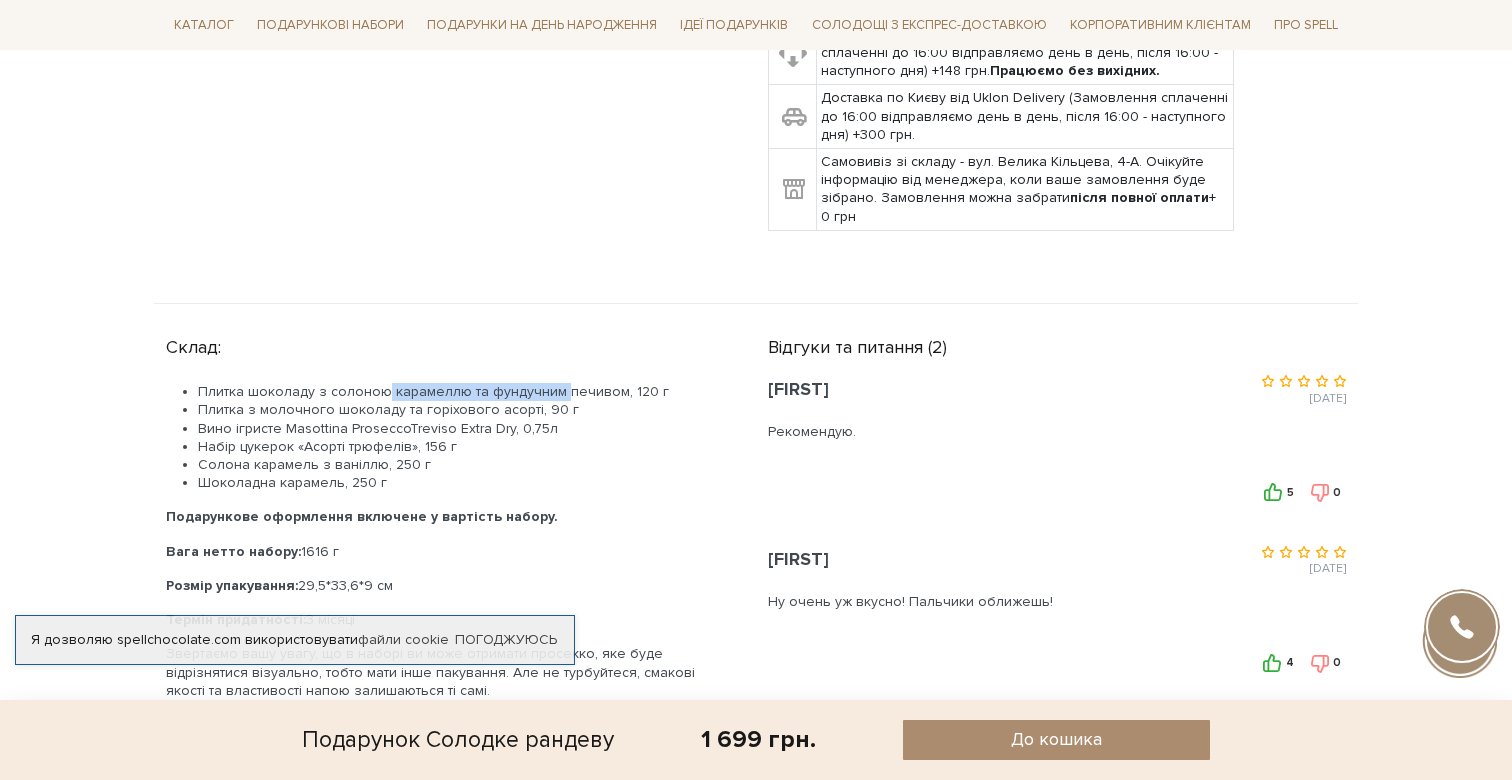 drag, startPoint x: 559, startPoint y: 347, endPoint x: 381, endPoint y: 342, distance: 178.0702 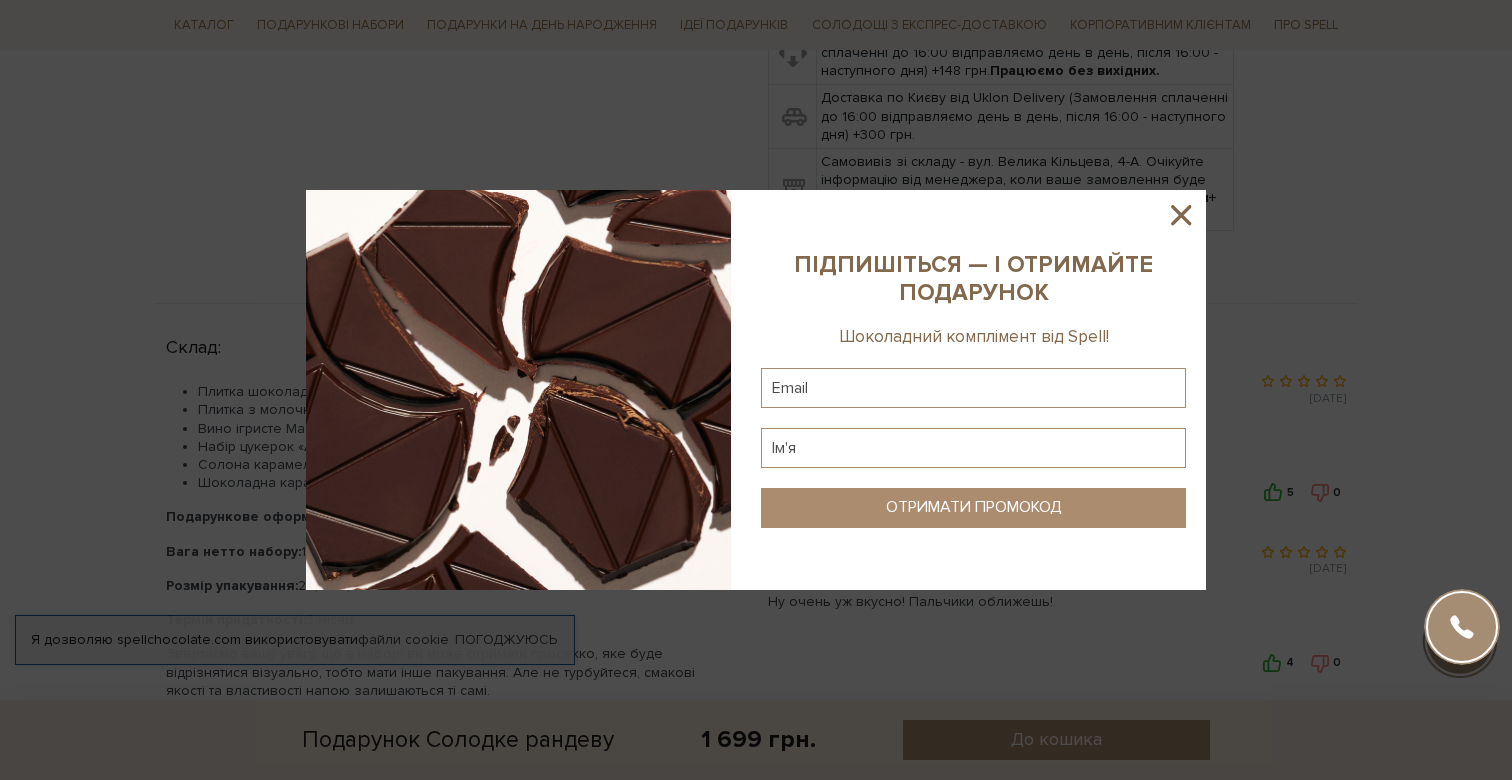 click 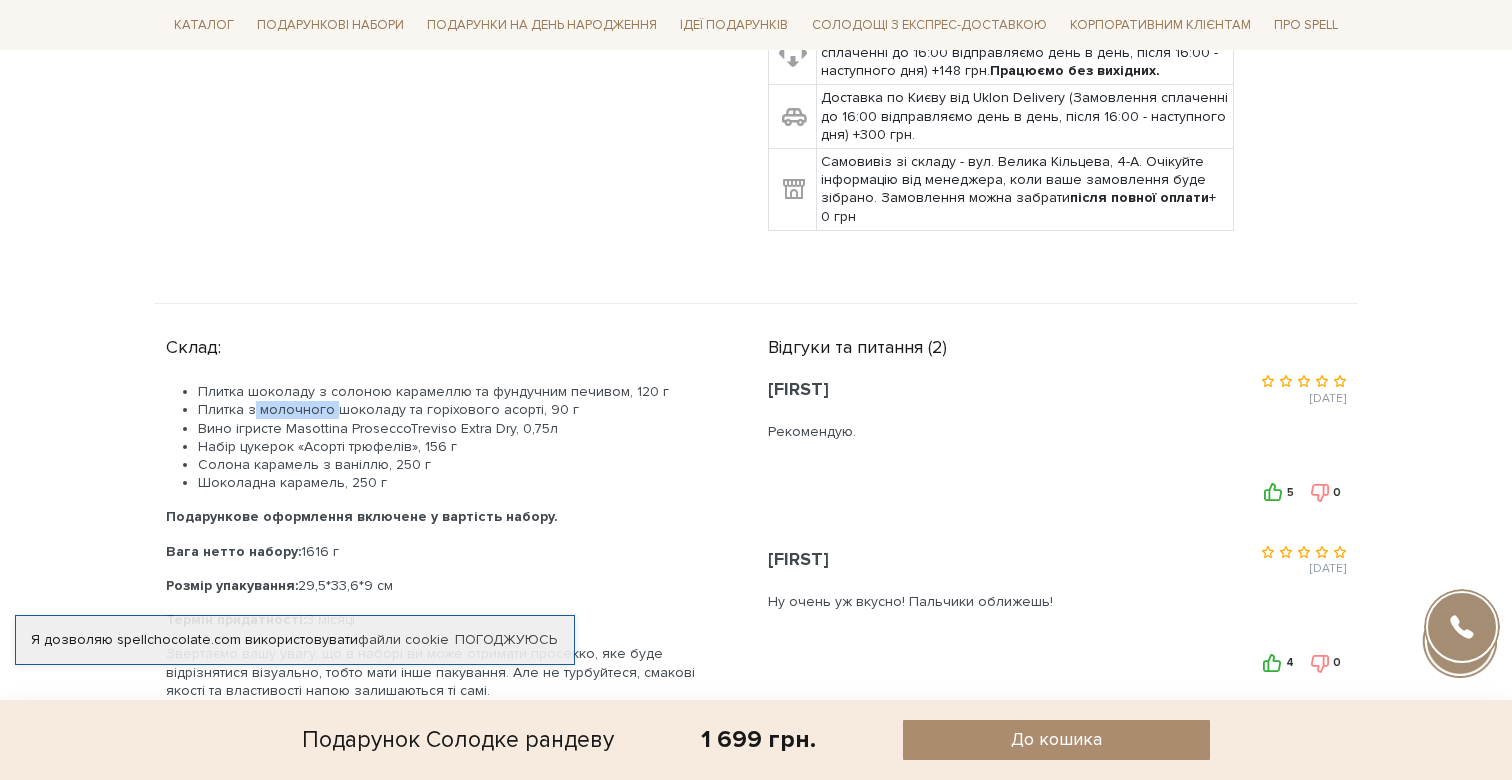 drag, startPoint x: 254, startPoint y: 367, endPoint x: 331, endPoint y: 361, distance: 77.23341 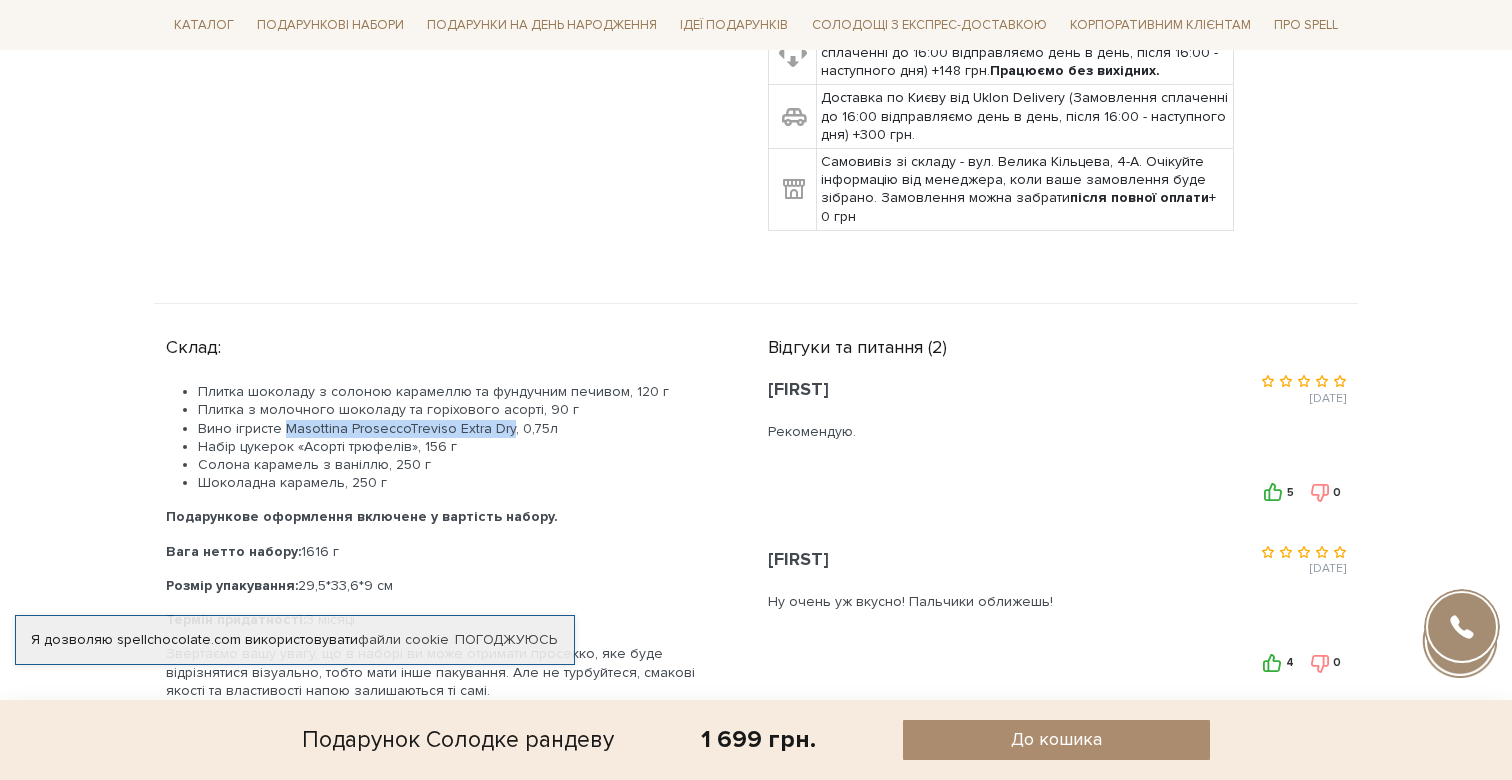 drag, startPoint x: 503, startPoint y: 386, endPoint x: 284, endPoint y: 383, distance: 219.02055 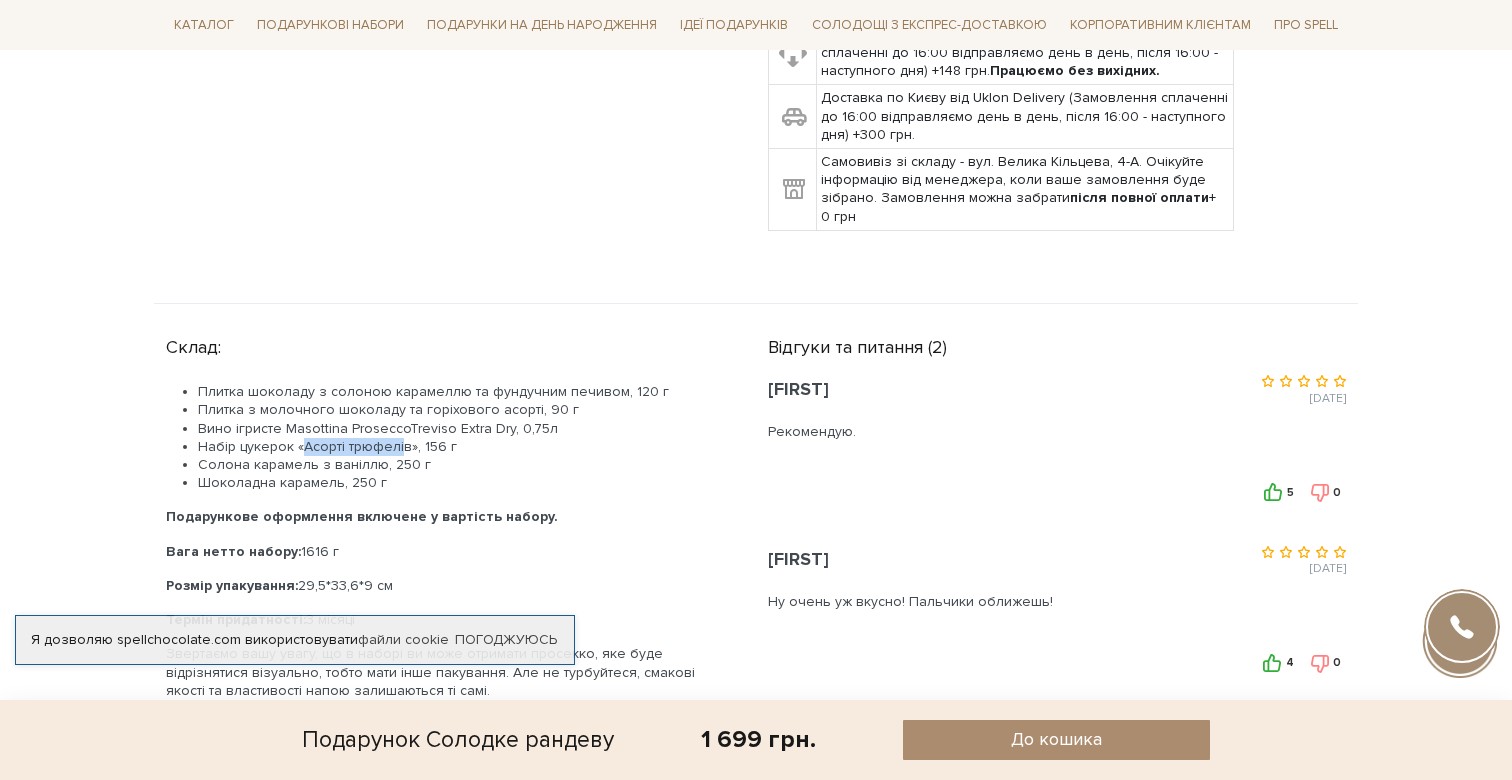 drag, startPoint x: 304, startPoint y: 401, endPoint x: 400, endPoint y: 396, distance: 96.13012 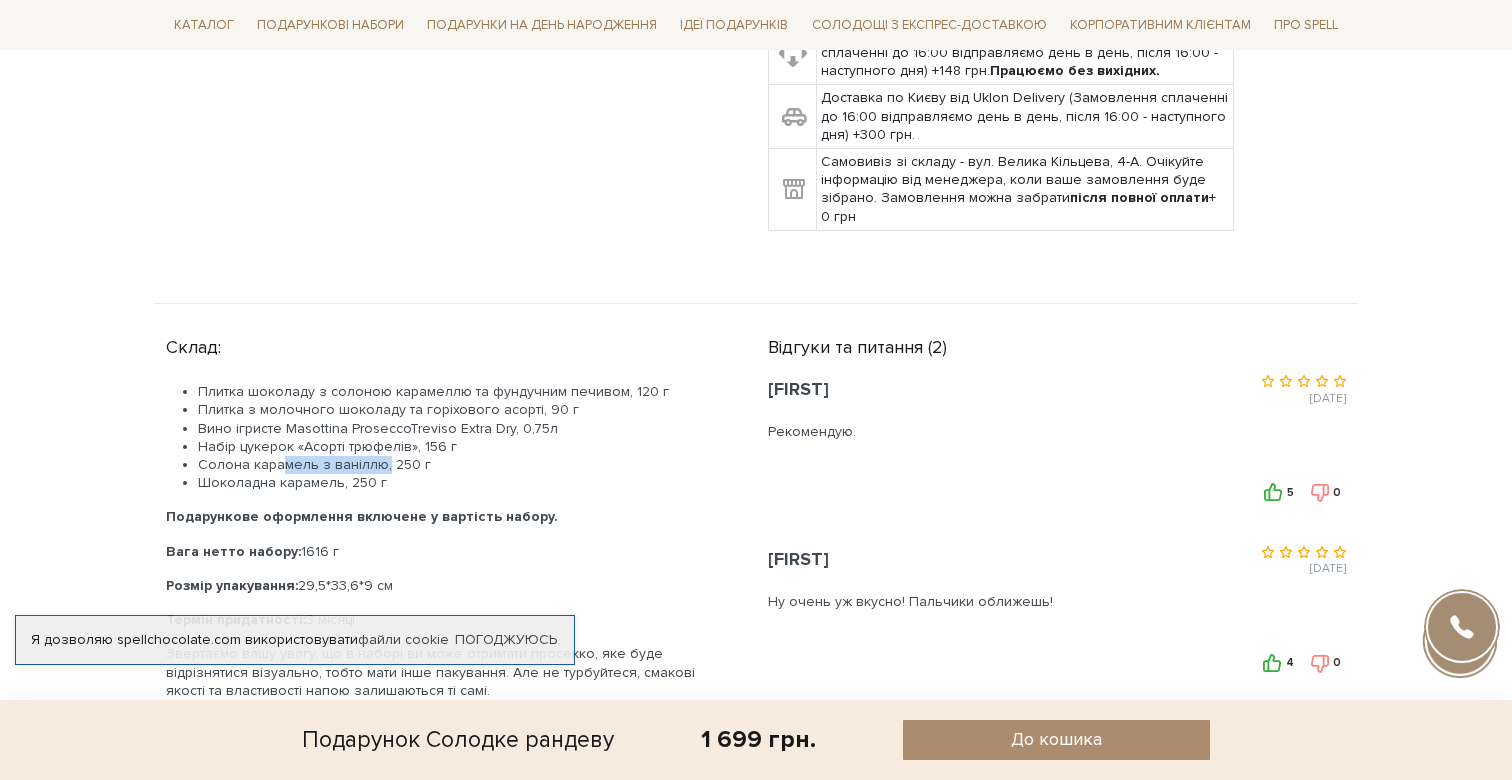 drag, startPoint x: 382, startPoint y: 428, endPoint x: 284, endPoint y: 418, distance: 98.50888 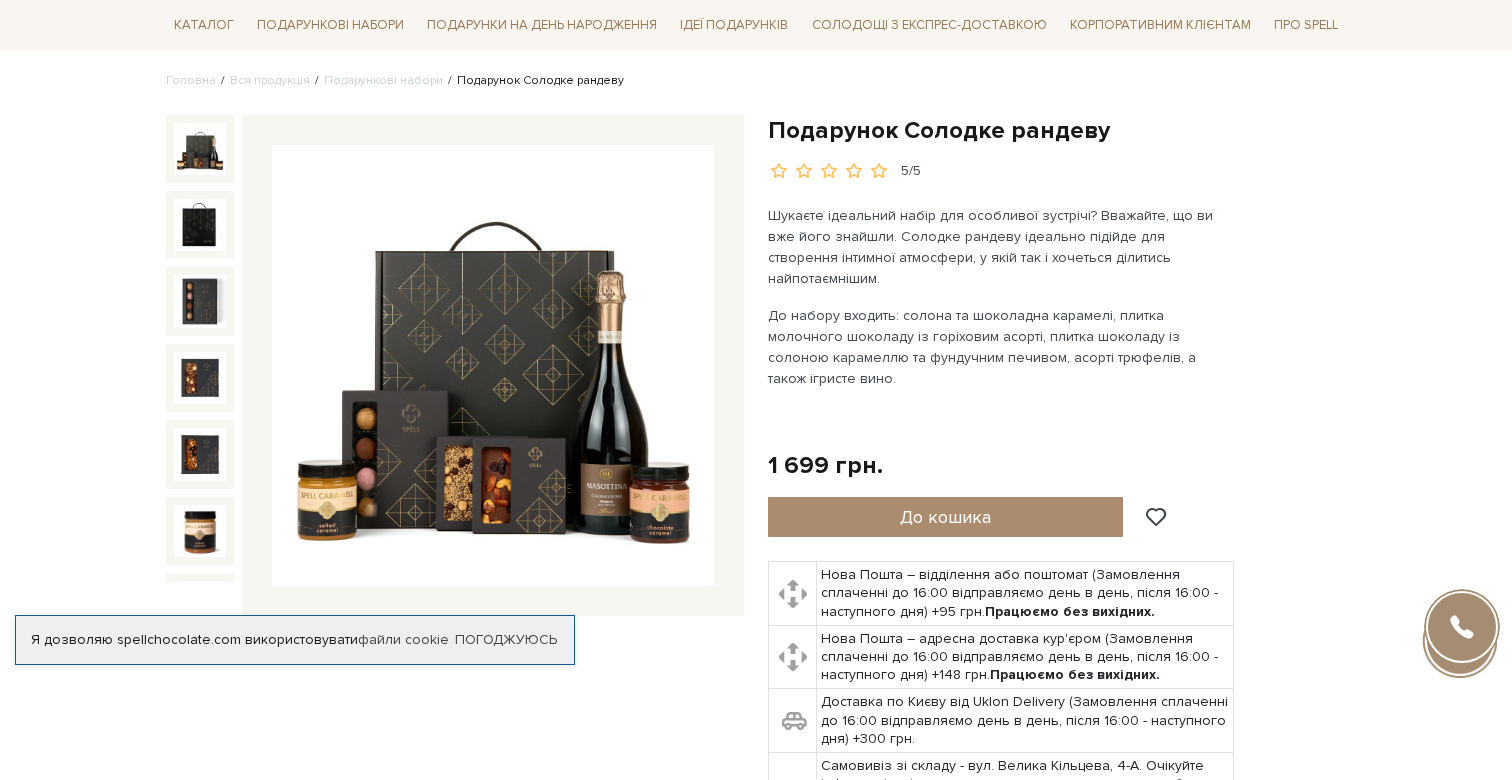 scroll, scrollTop: 161, scrollLeft: 0, axis: vertical 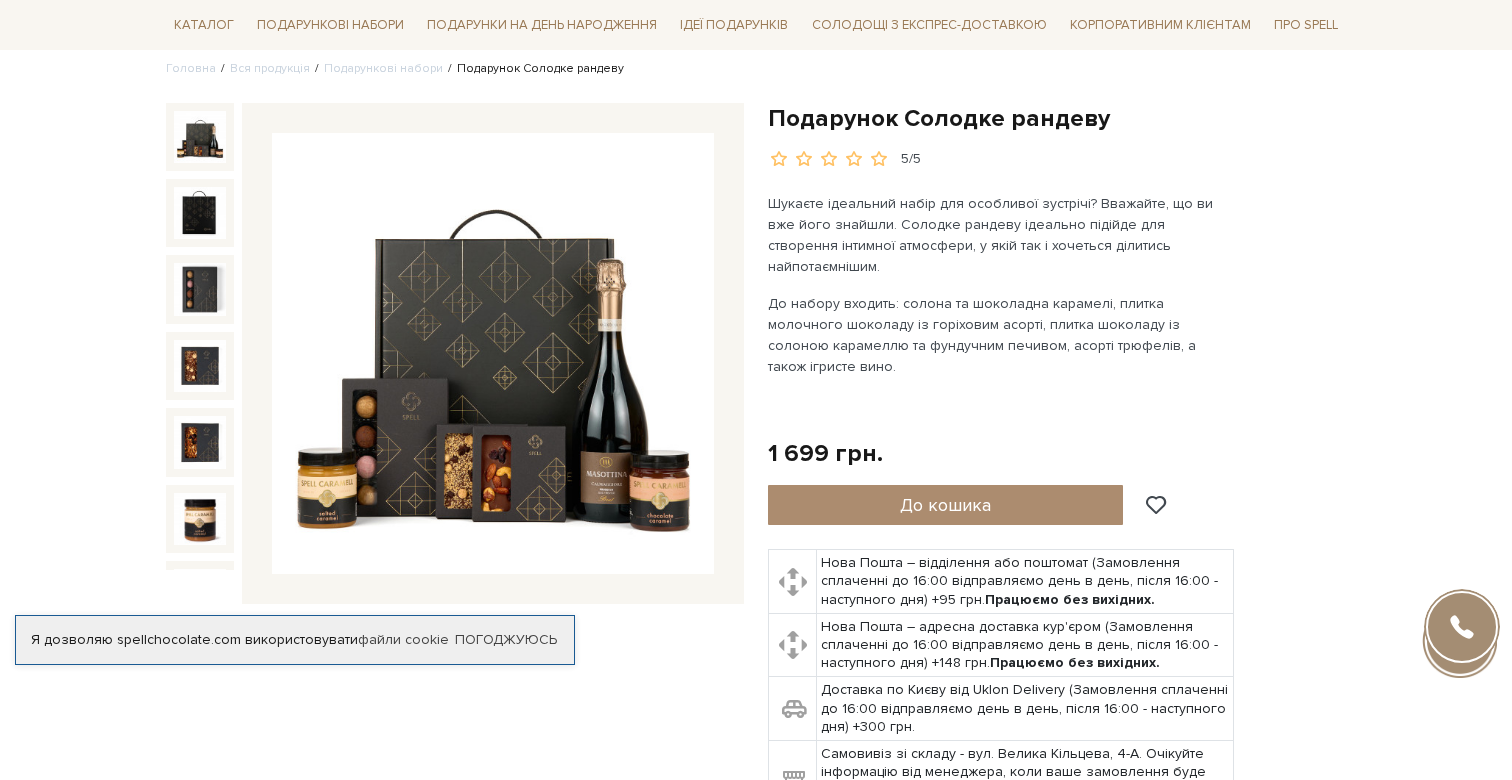 click at bounding box center (493, 354) 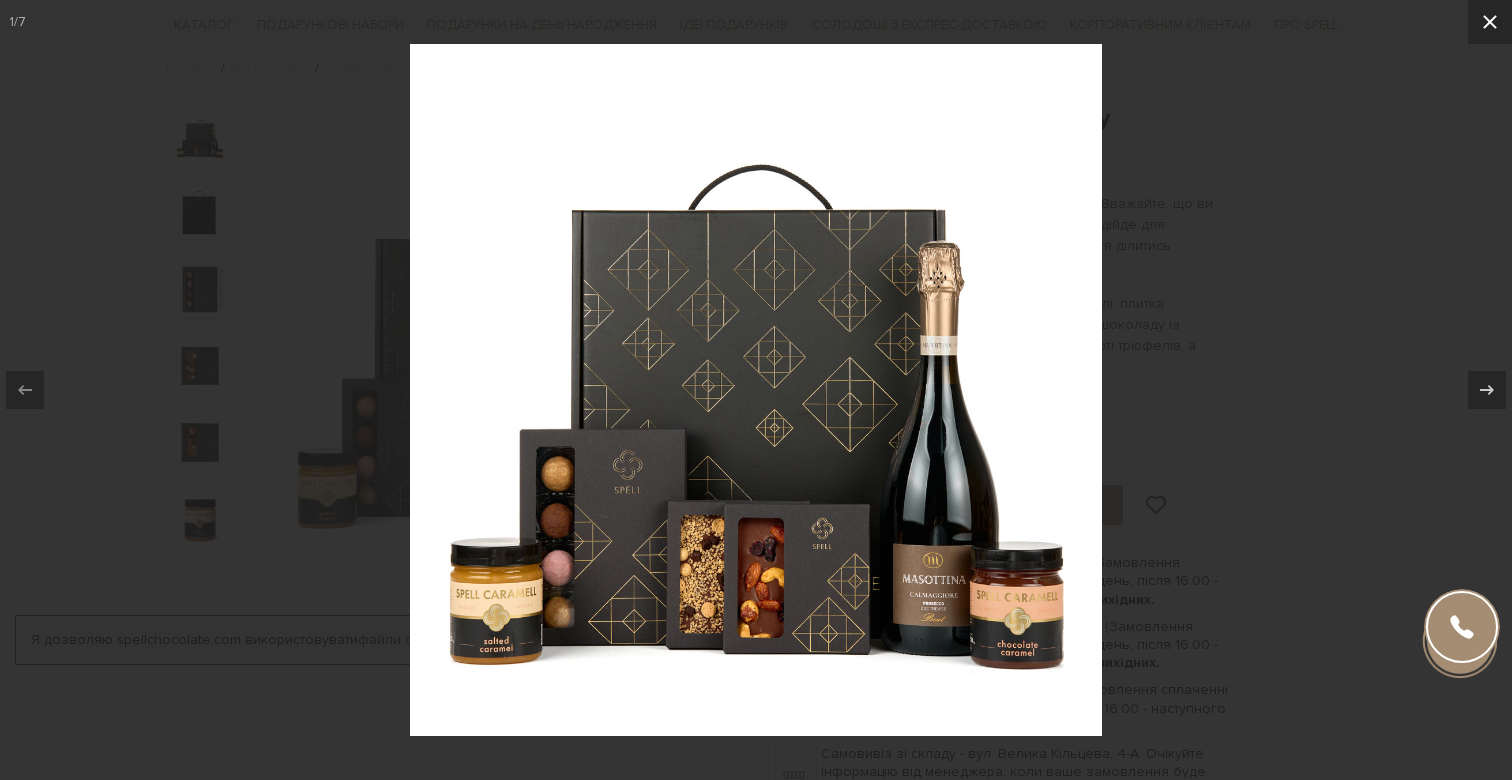 click 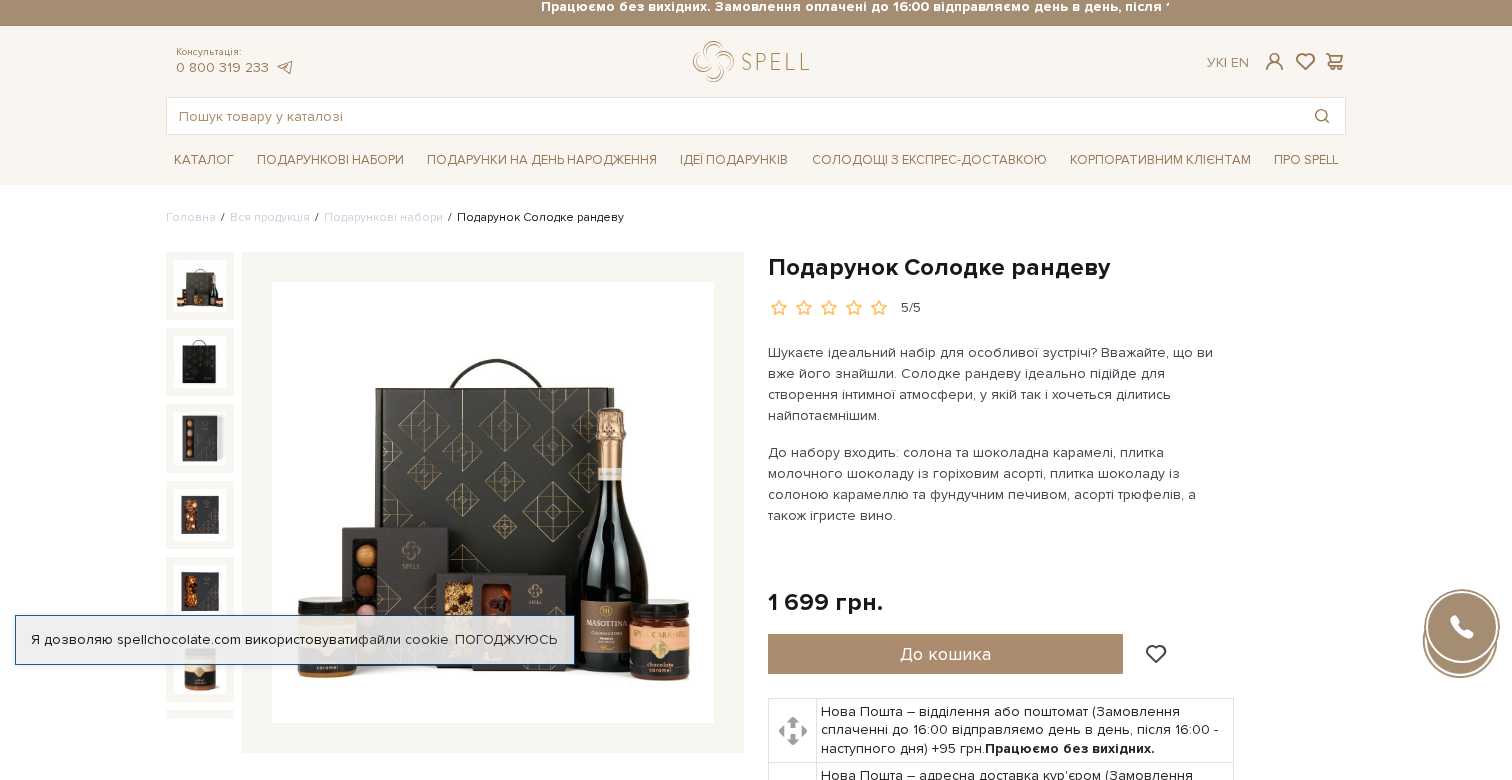 scroll, scrollTop: 42, scrollLeft: 0, axis: vertical 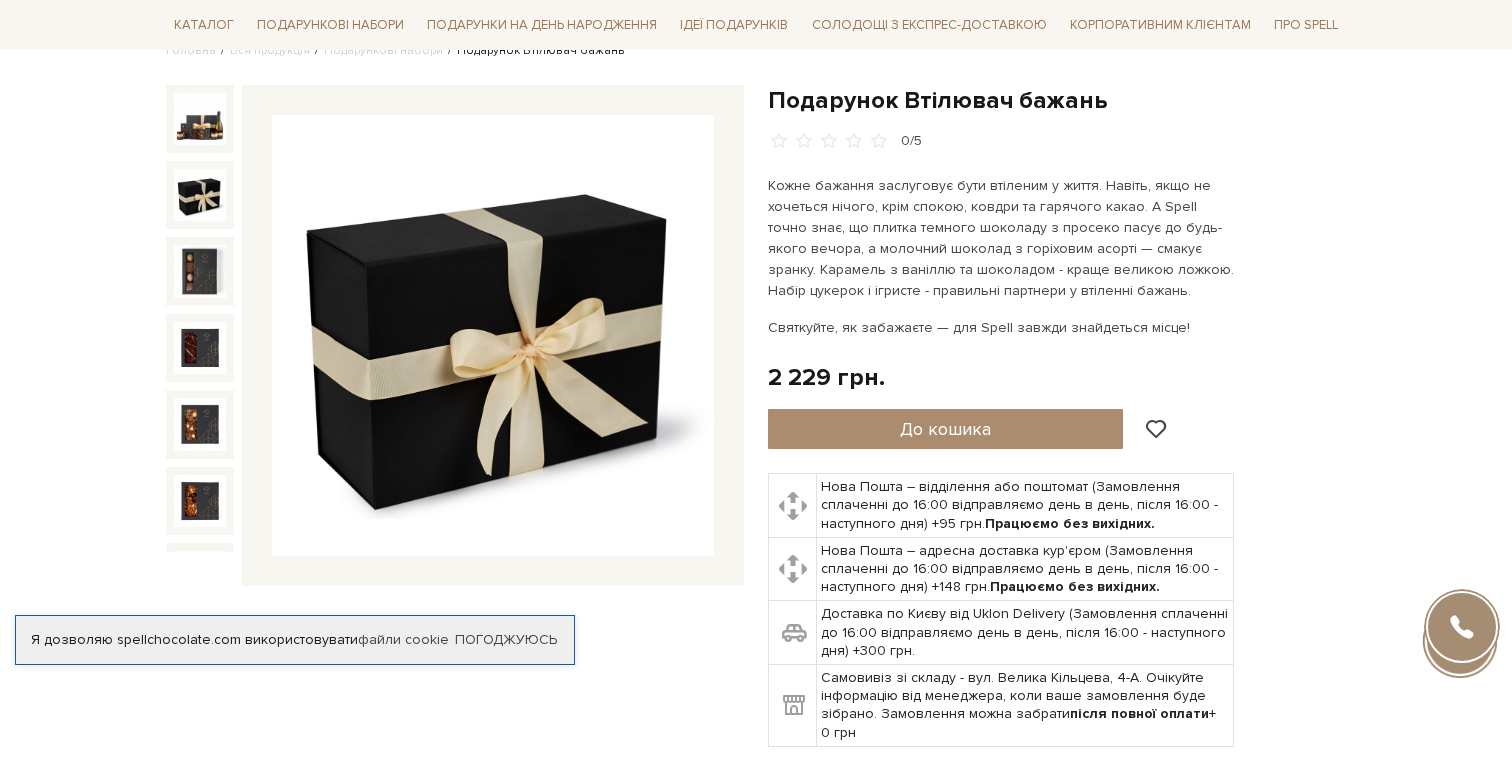click at bounding box center (200, 195) 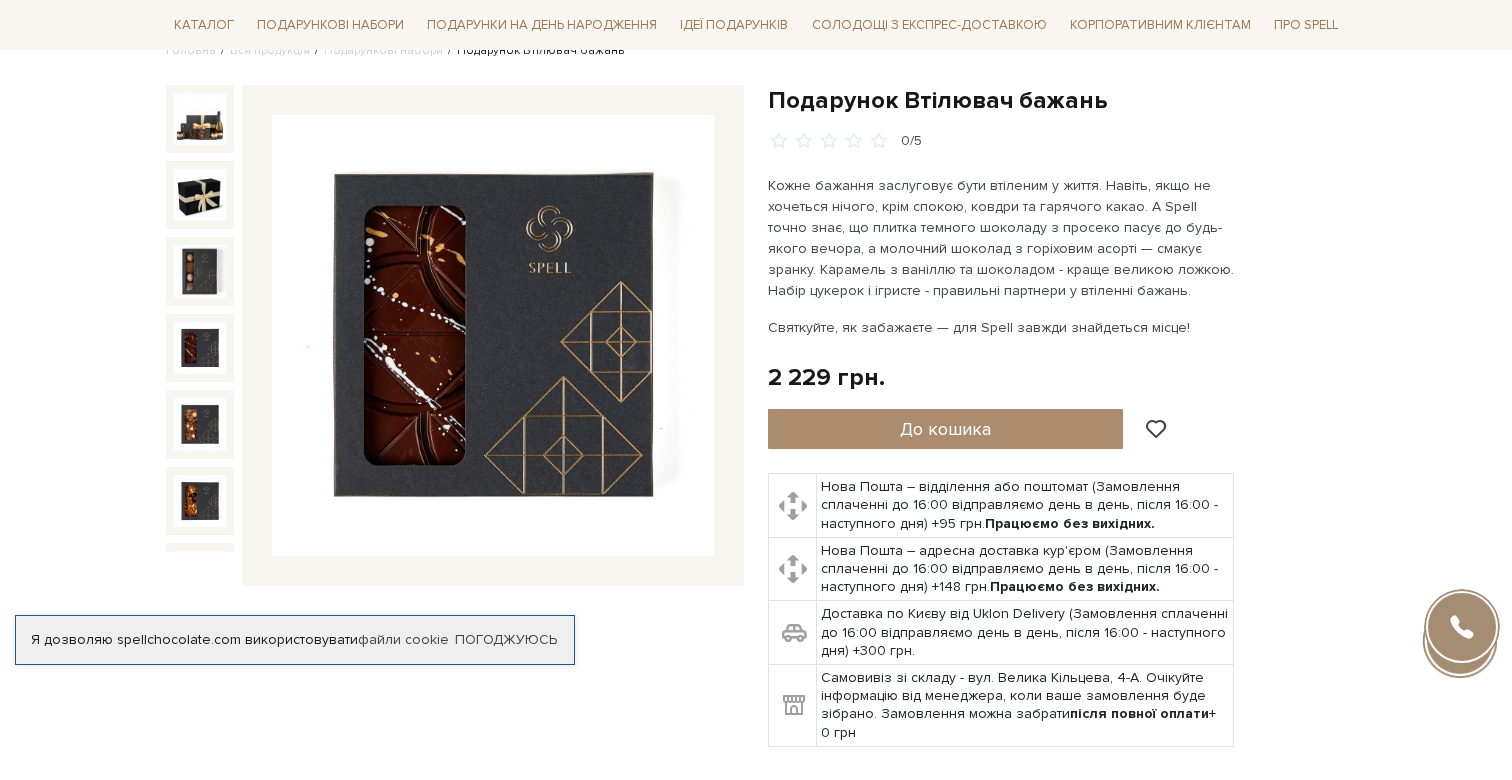 click at bounding box center [200, 348] 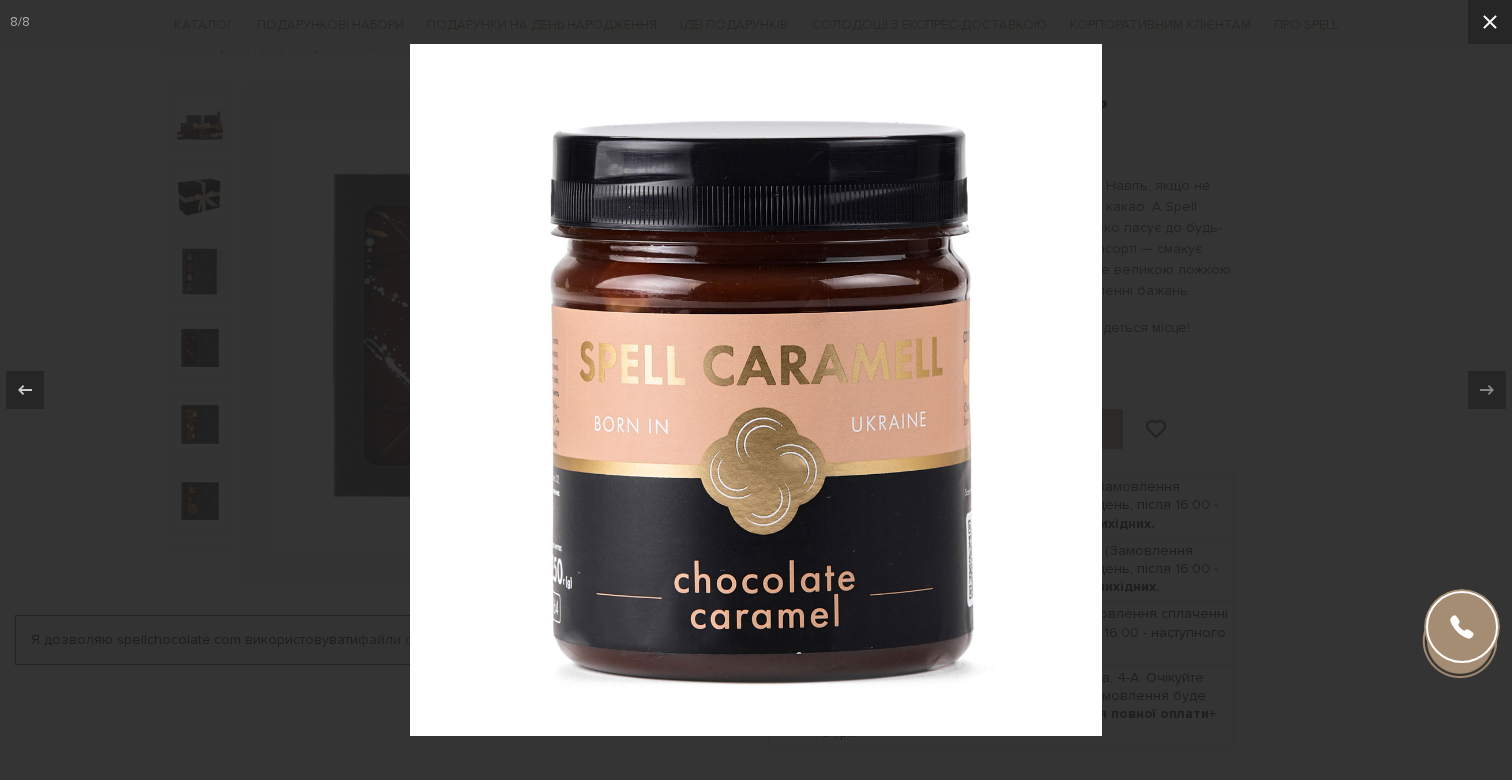 click 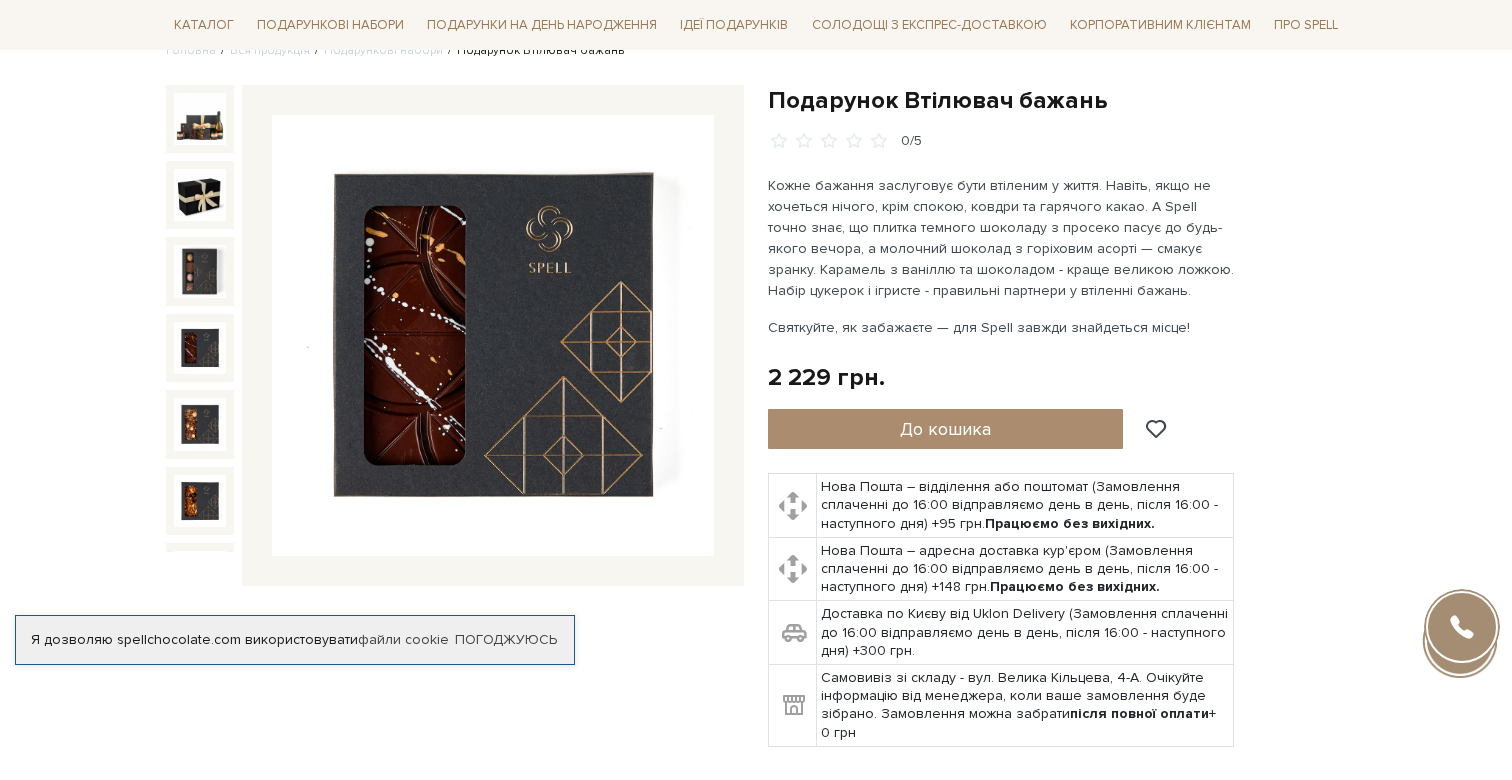 scroll, scrollTop: 144, scrollLeft: 0, axis: vertical 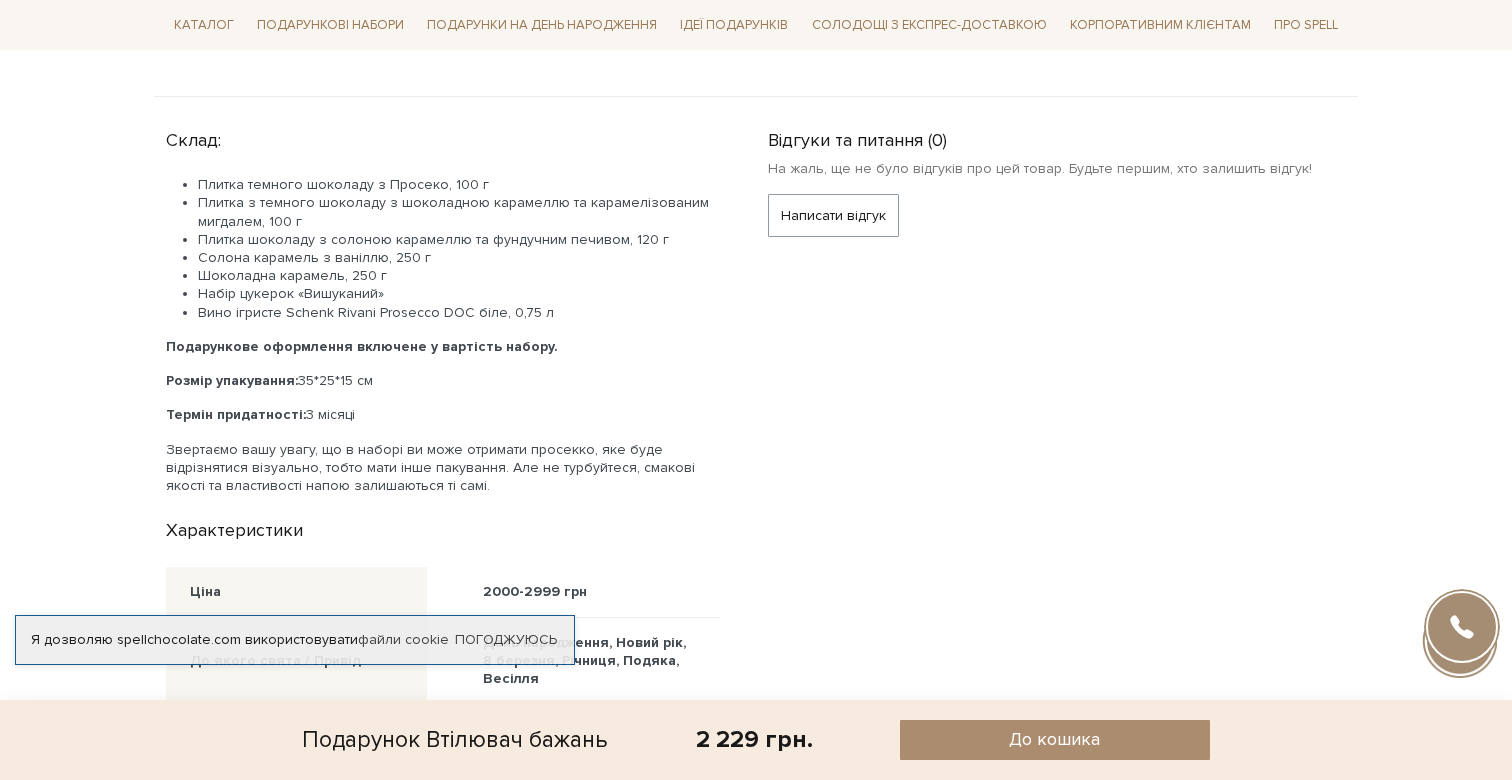 click on "Вино ігристе Schenk Rivani Prosecco DOC біле, 0,75 л" at bounding box center (459, 313) 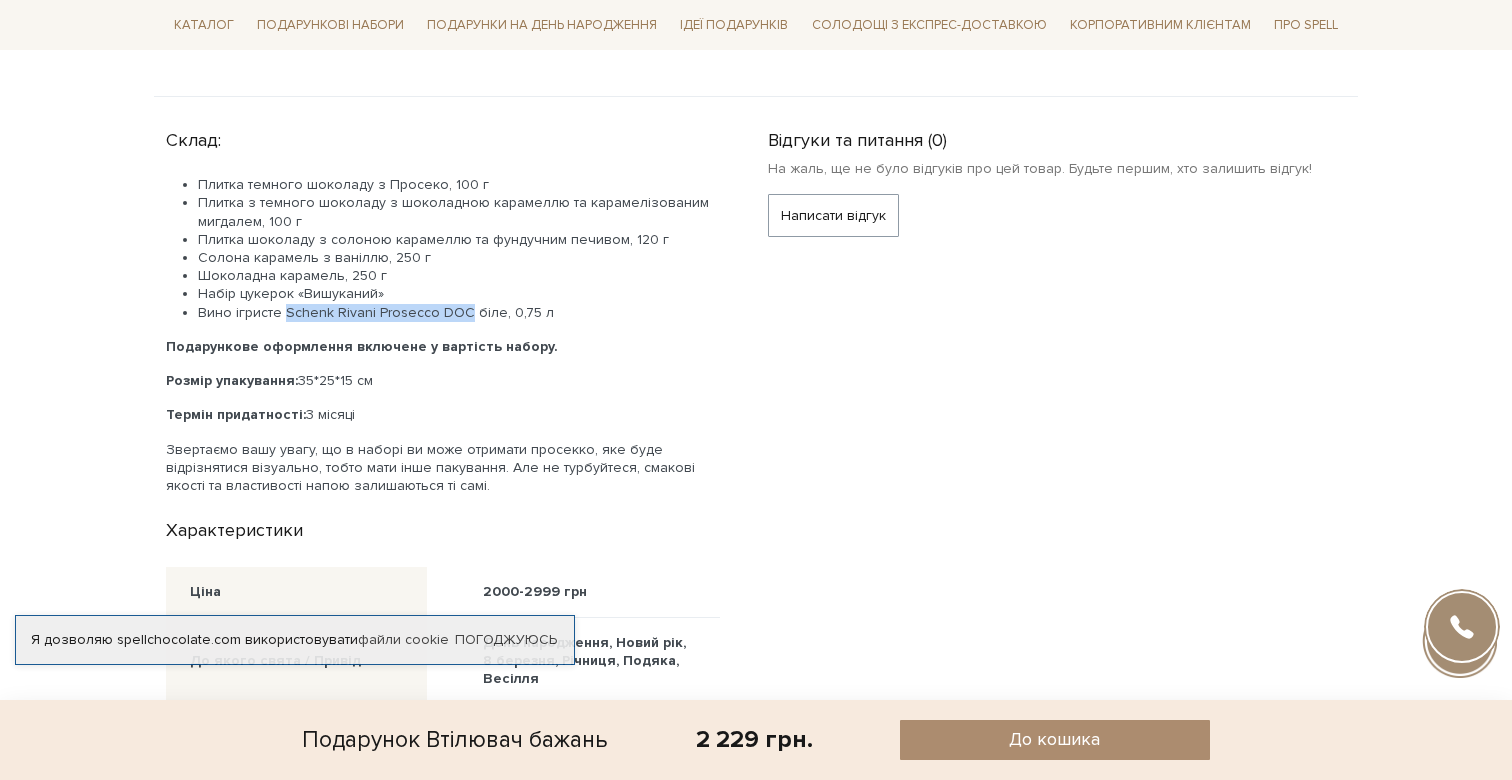 drag, startPoint x: 286, startPoint y: 313, endPoint x: 463, endPoint y: 318, distance: 177.0706 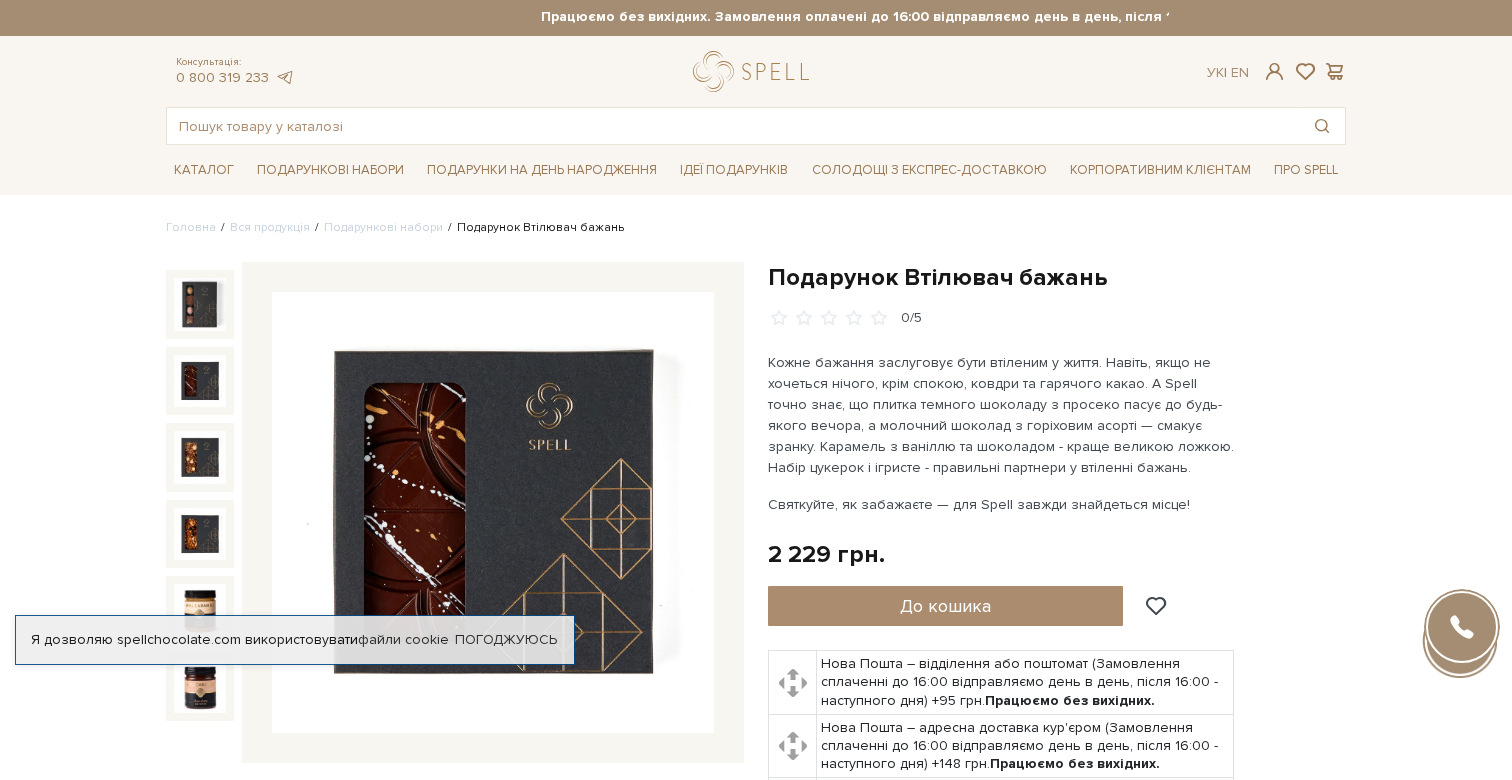 scroll, scrollTop: 1, scrollLeft: 0, axis: vertical 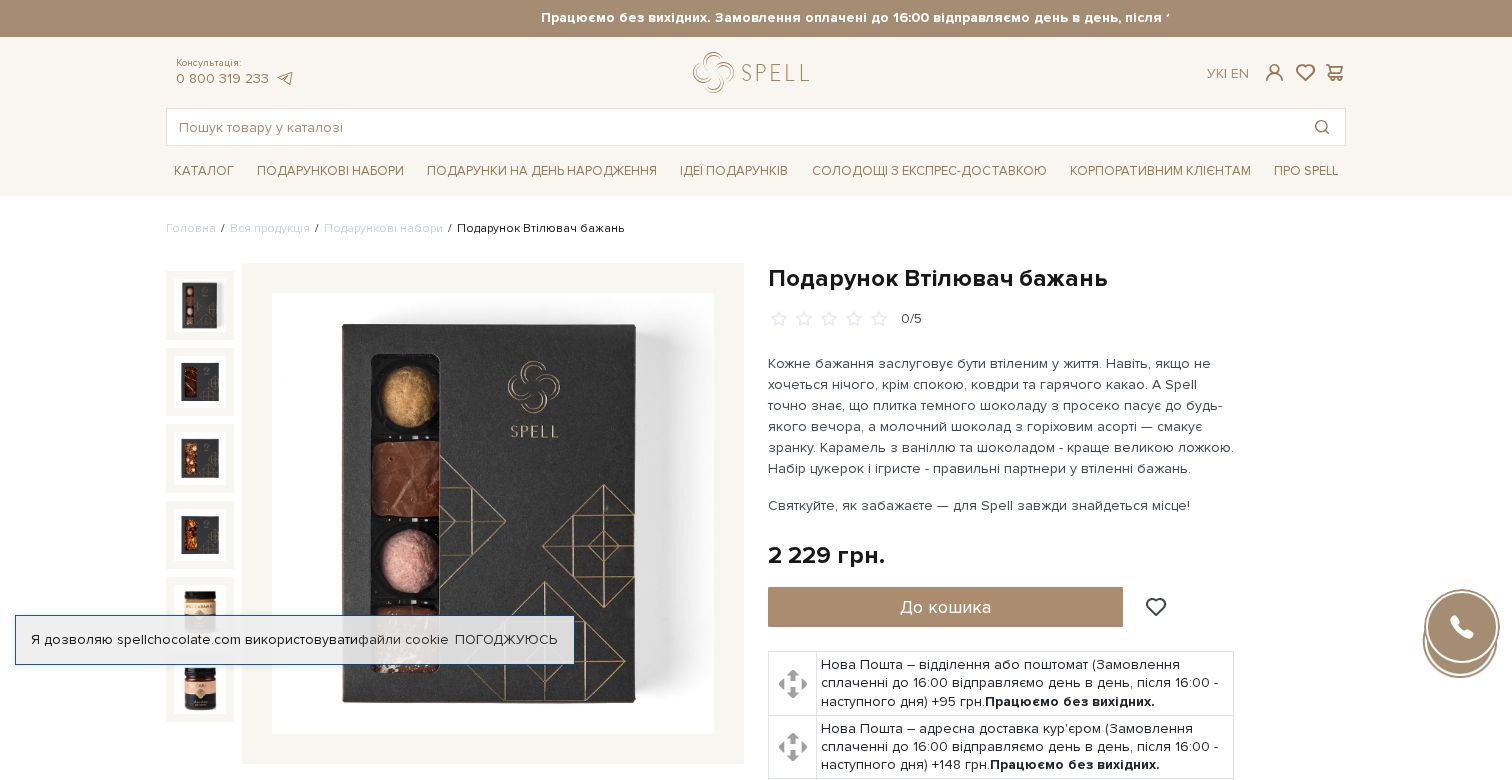click at bounding box center (200, 305) 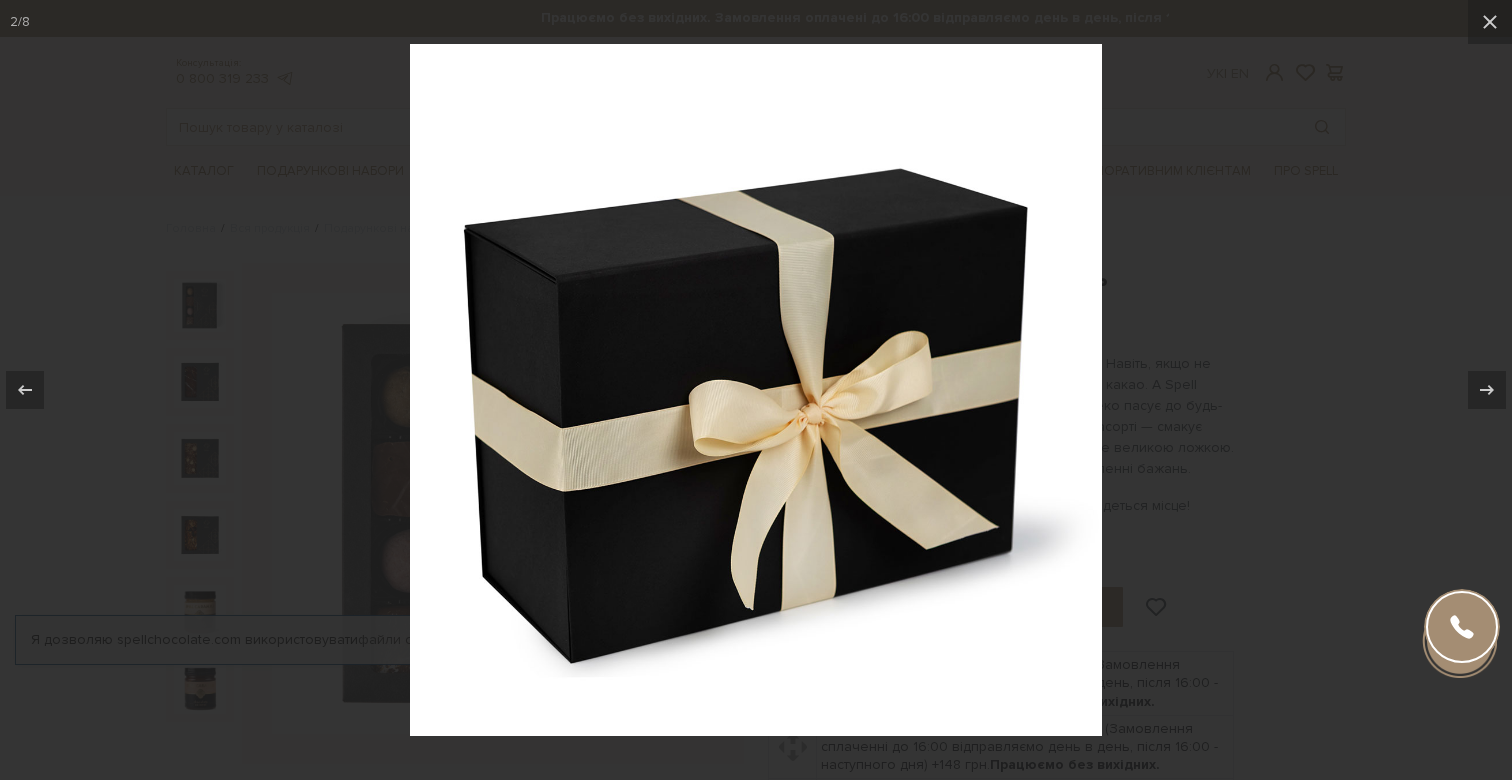 click at bounding box center [756, 390] 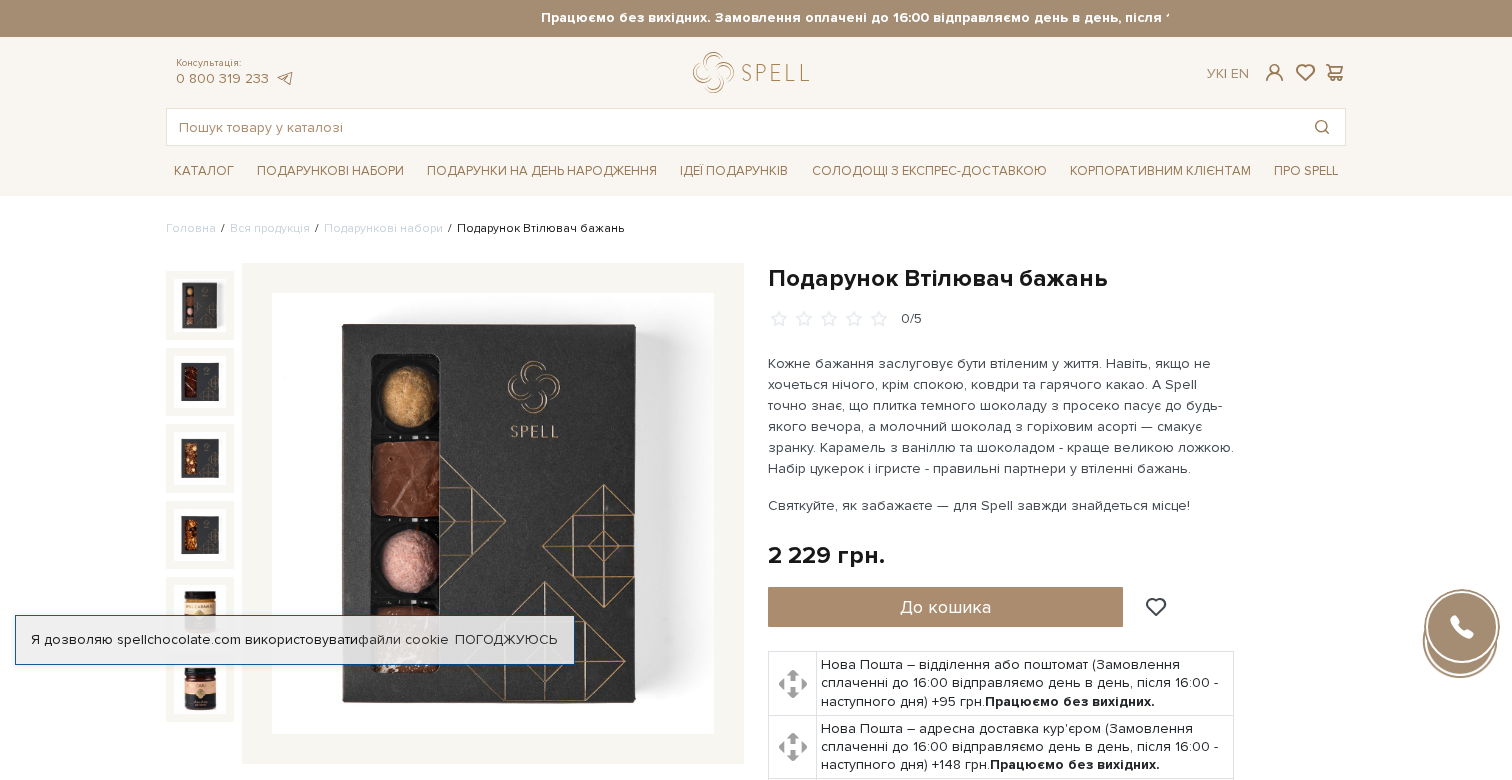 scroll, scrollTop: 0, scrollLeft: 0, axis: both 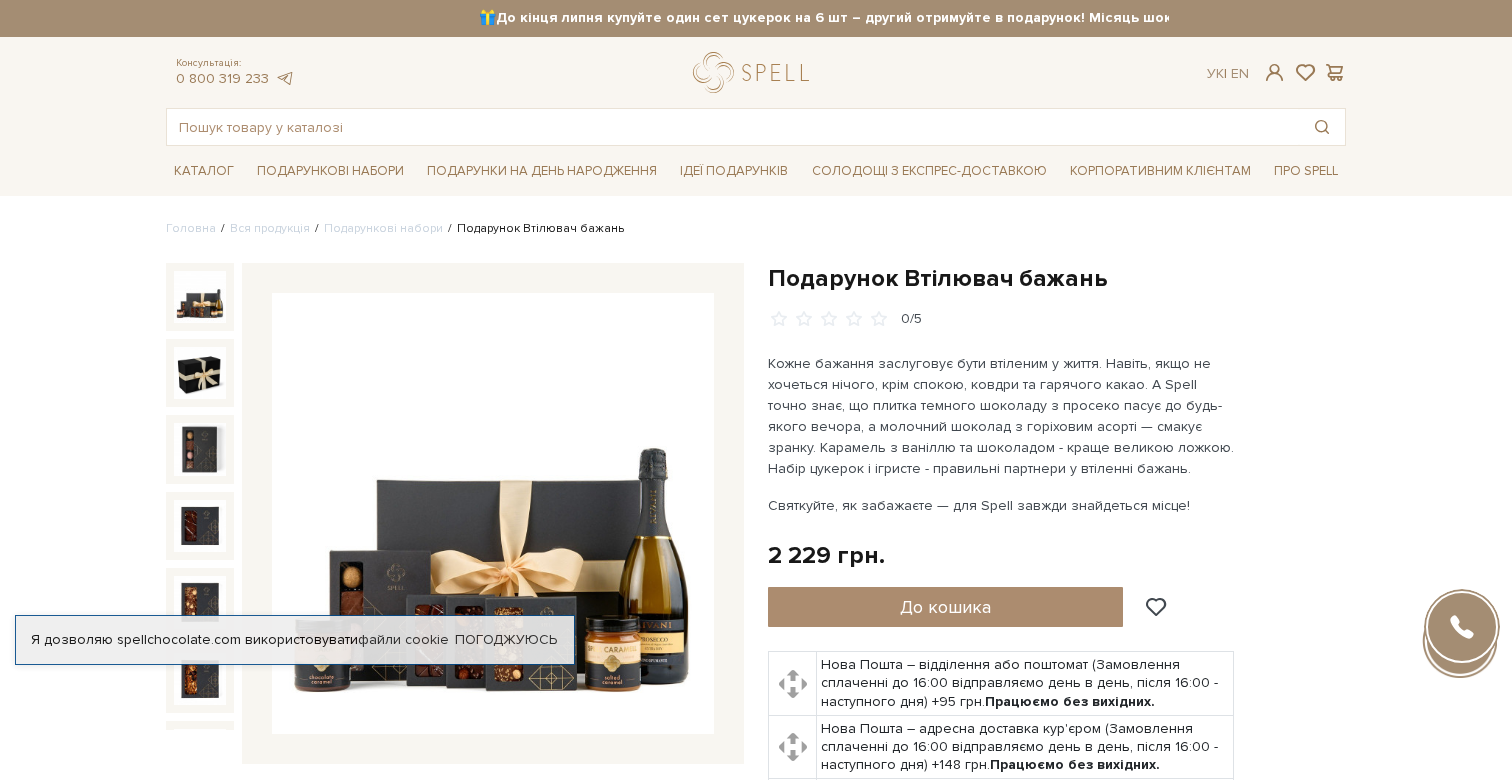 click at bounding box center [200, 297] 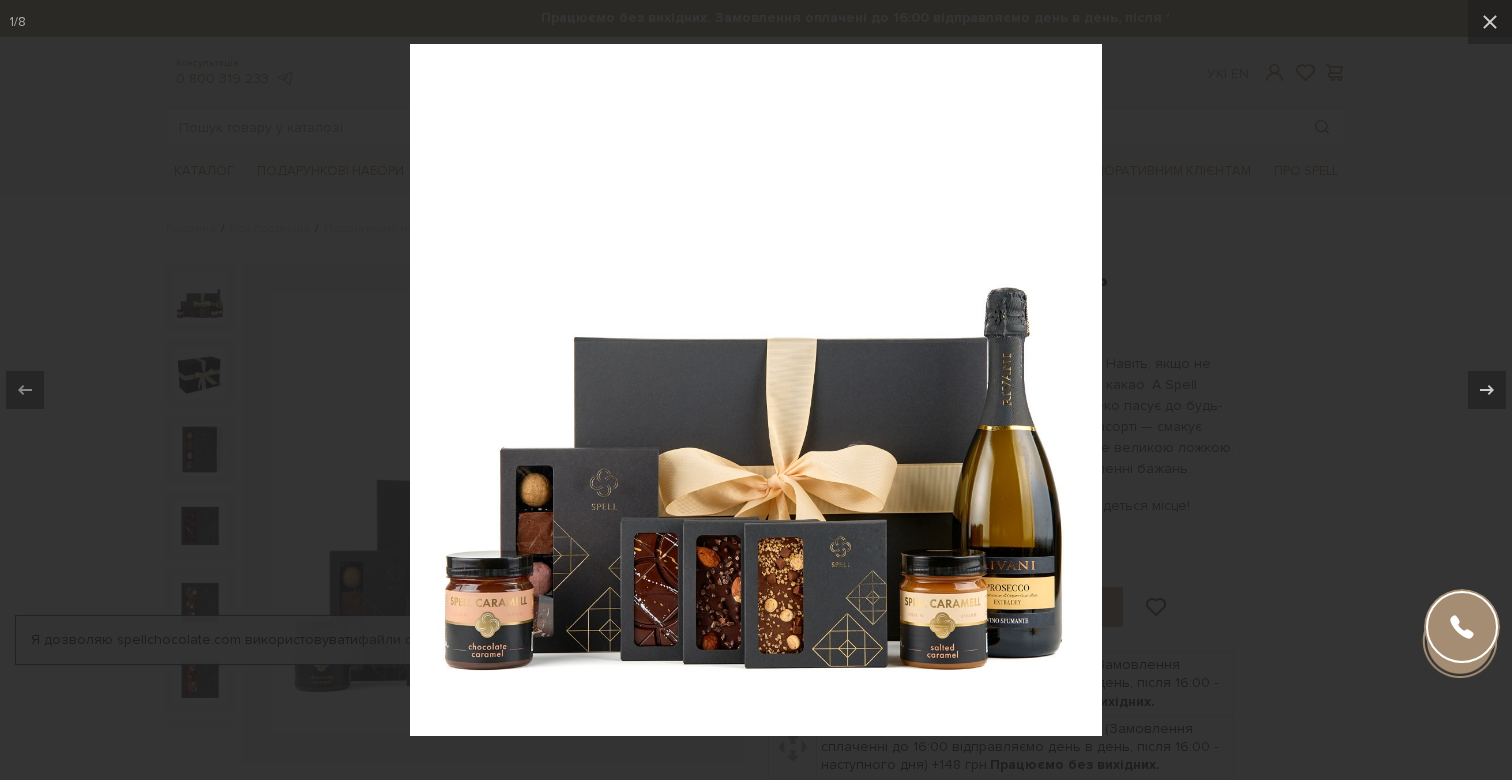 click at bounding box center (756, 390) 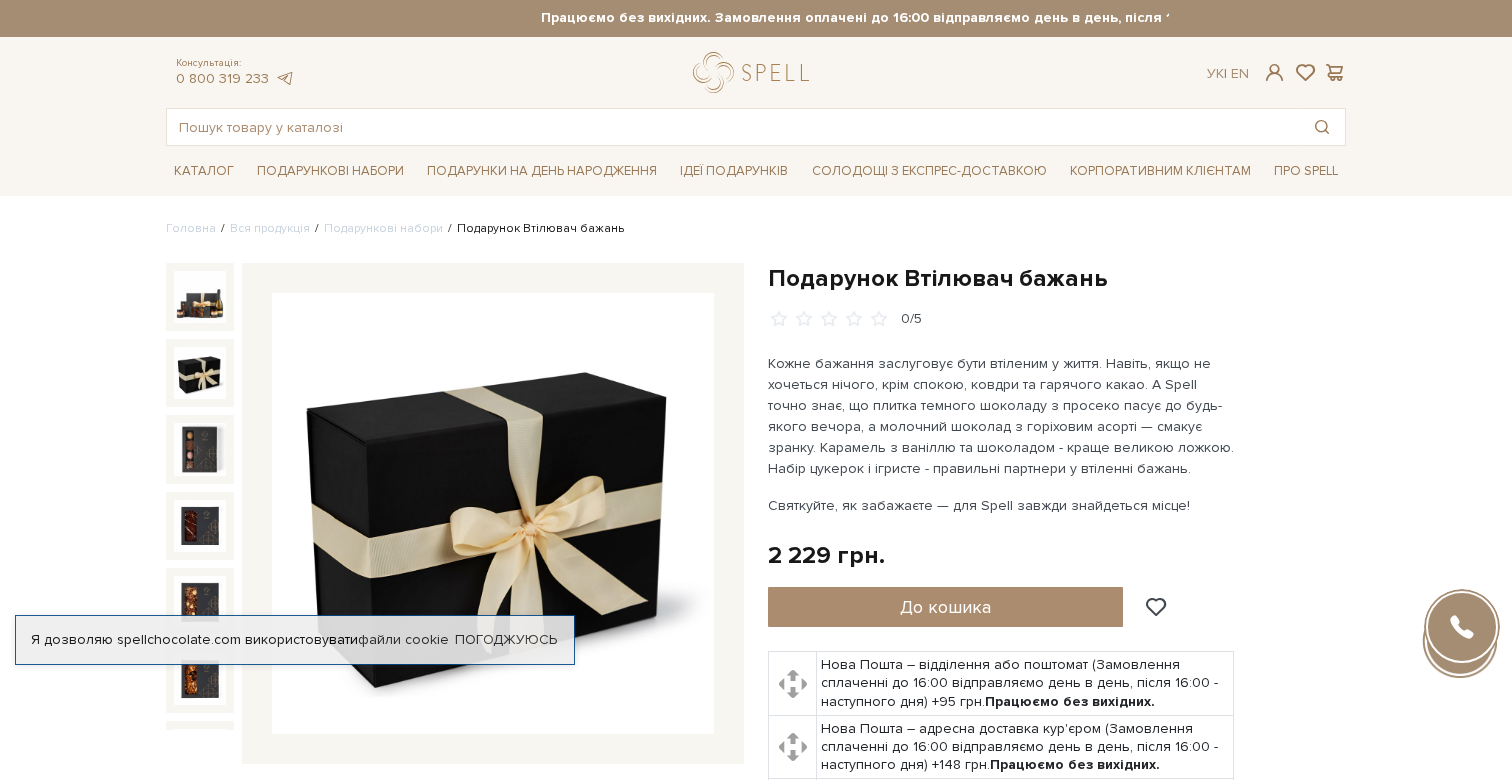 click at bounding box center (200, 373) 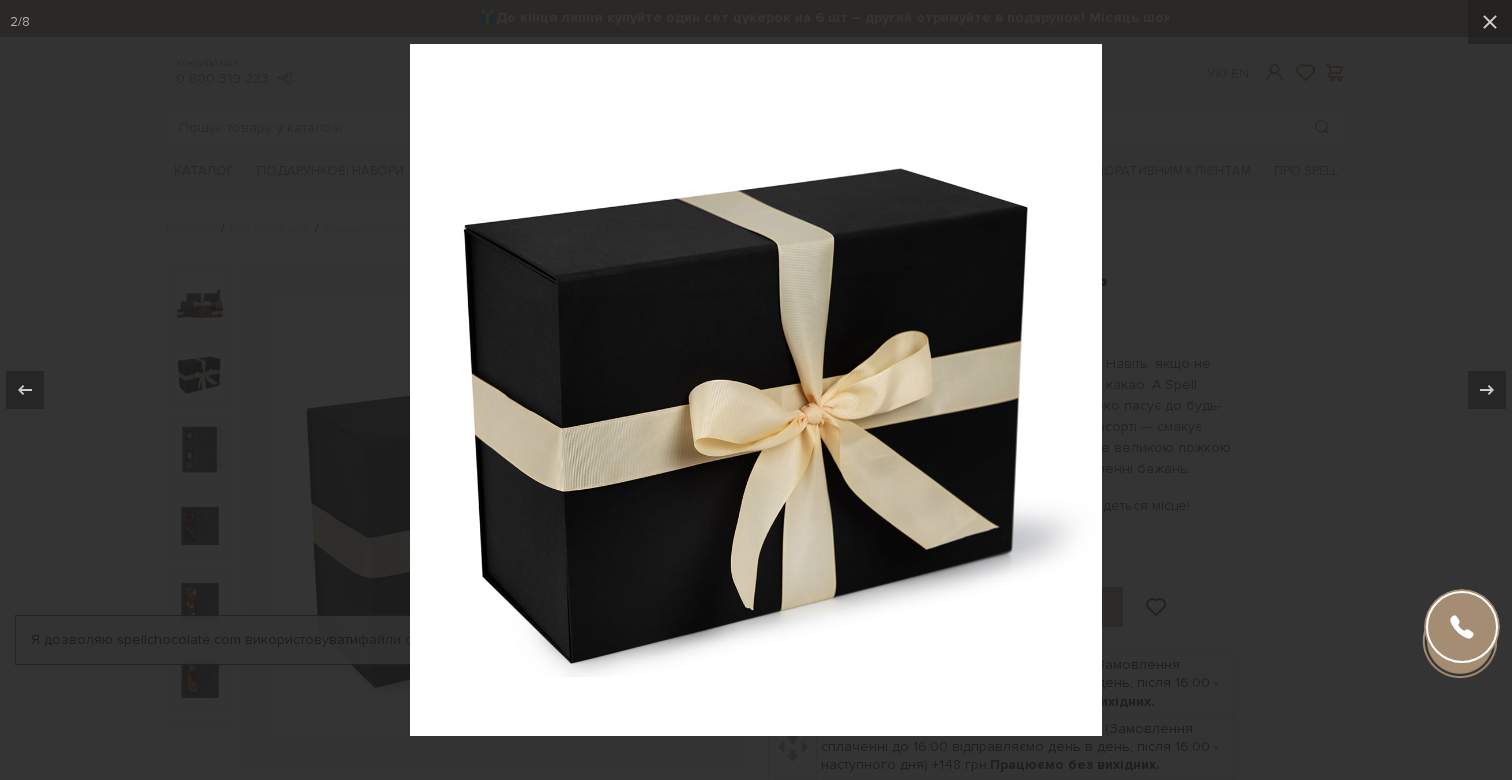 click at bounding box center [756, 390] 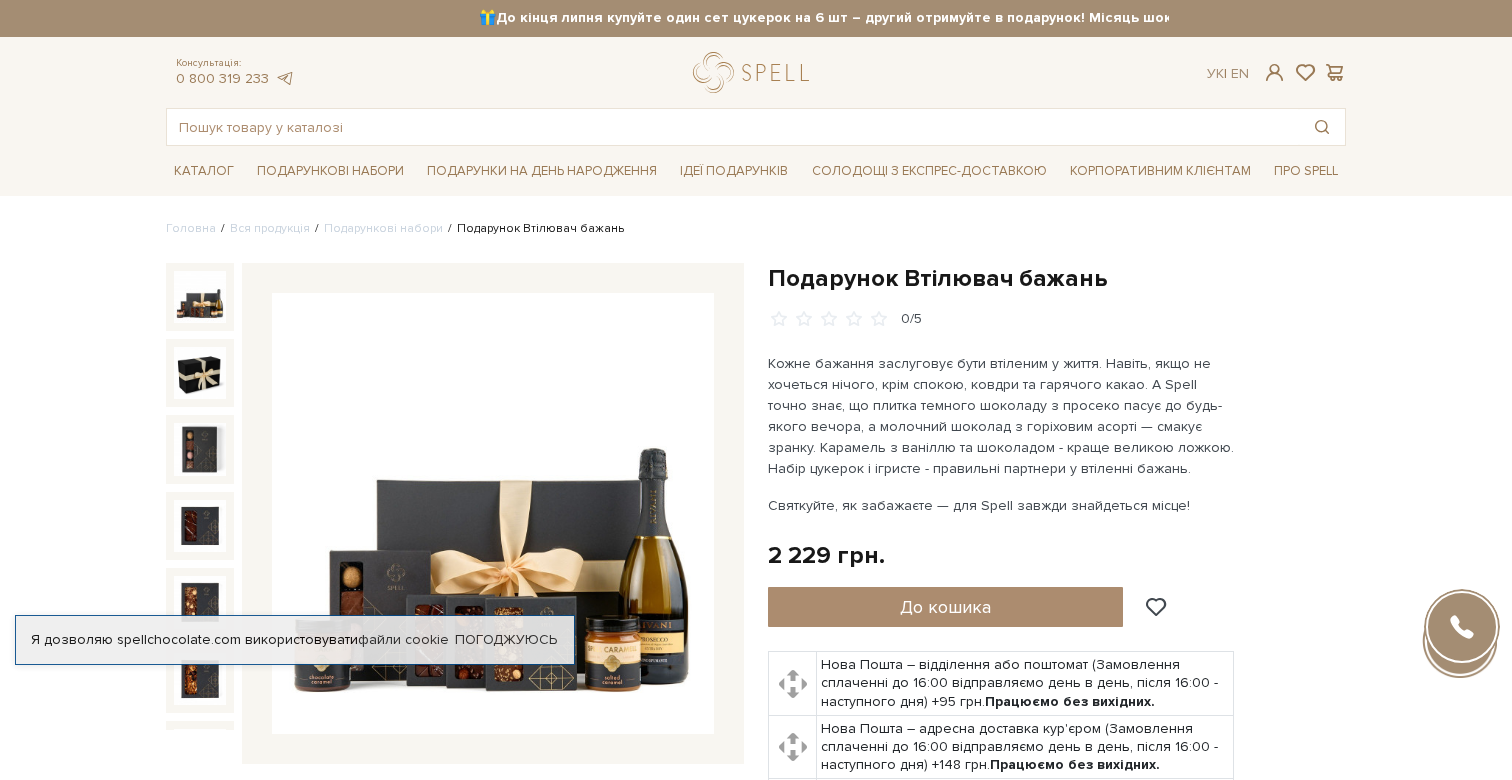 click at bounding box center [200, 297] 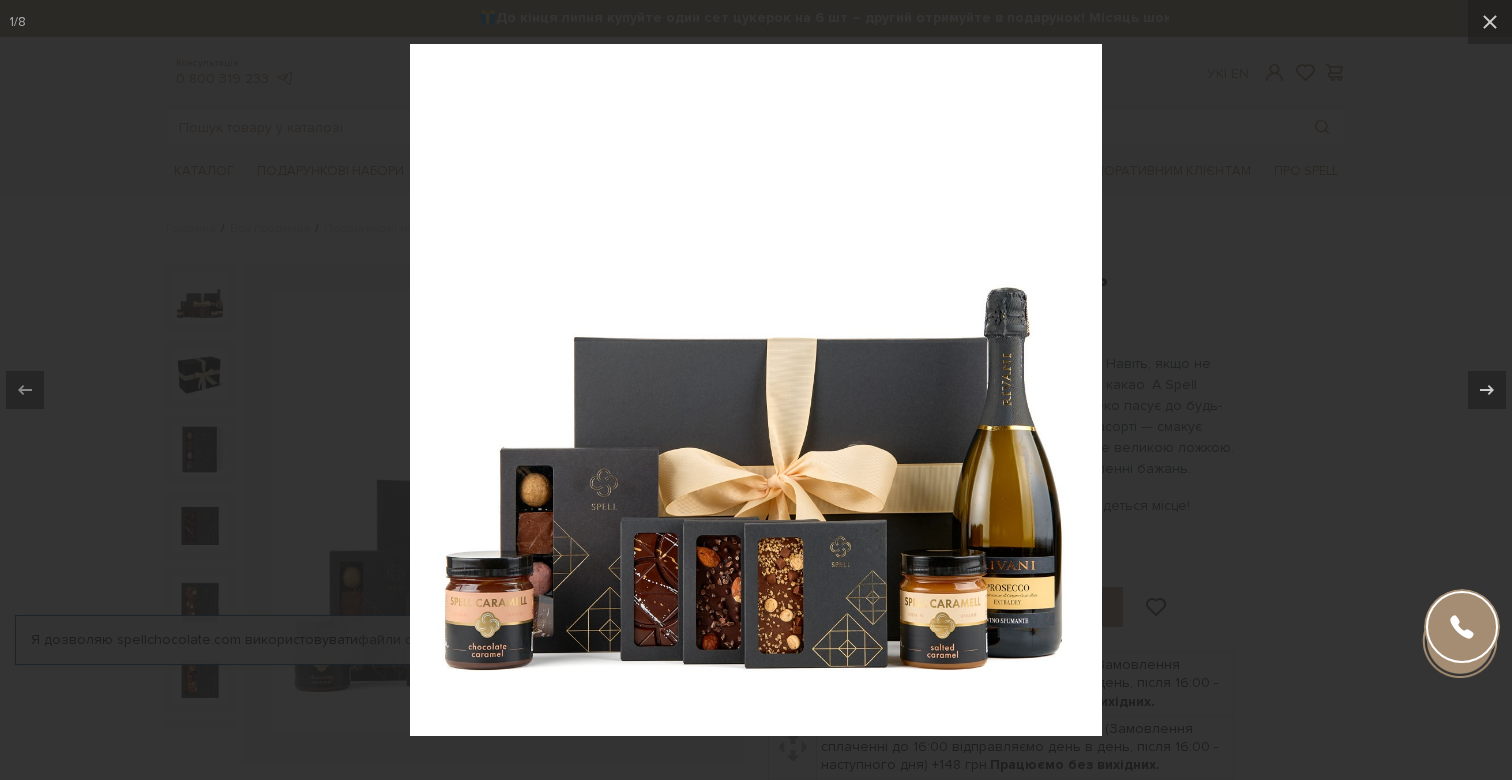 click at bounding box center [756, 390] 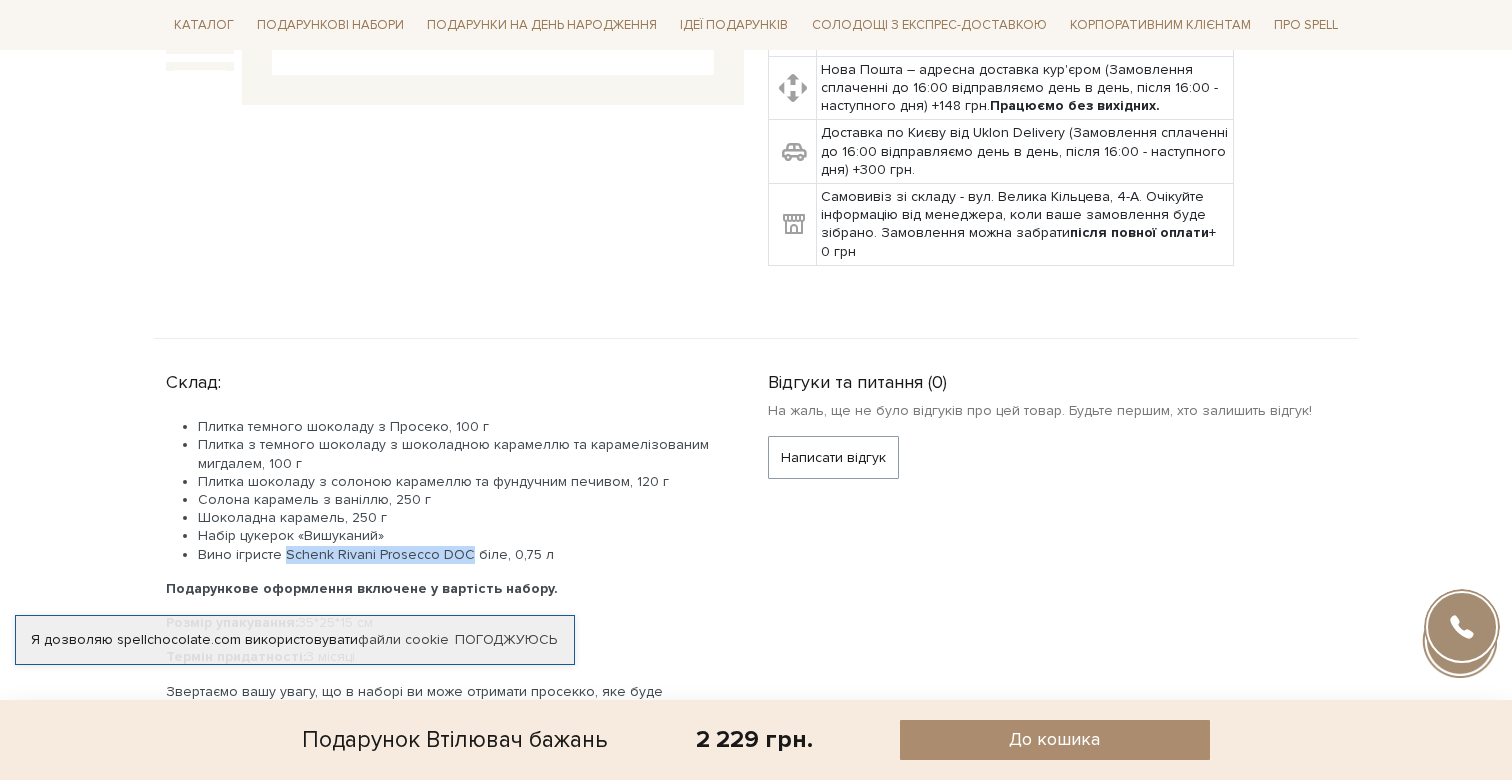 scroll, scrollTop: 659, scrollLeft: 0, axis: vertical 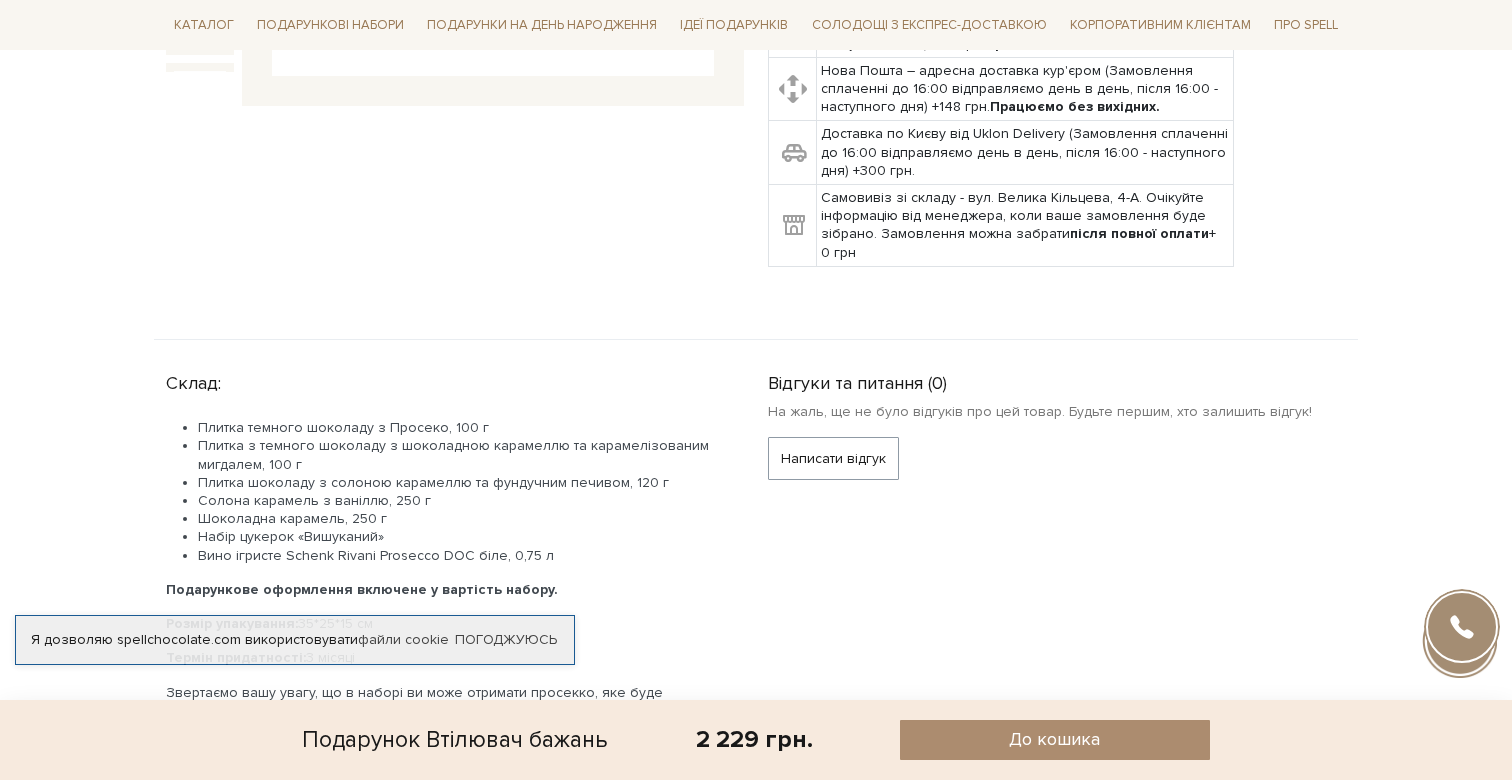 click on "Вино ігристе Schenk Rivani Prosecco DOC біле, 0,75 л" at bounding box center [459, 556] 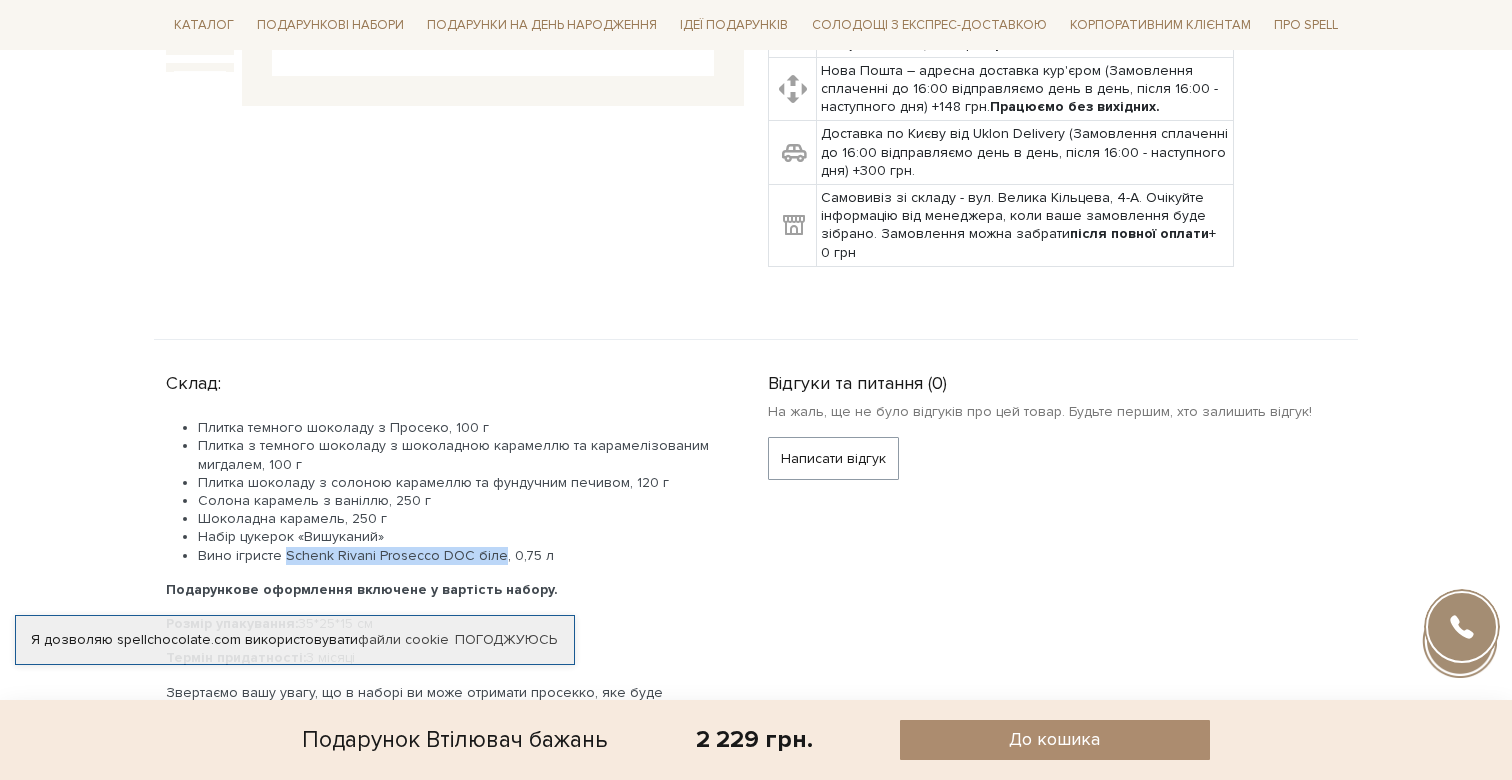 drag, startPoint x: 492, startPoint y: 558, endPoint x: 285, endPoint y: 556, distance: 207.00966 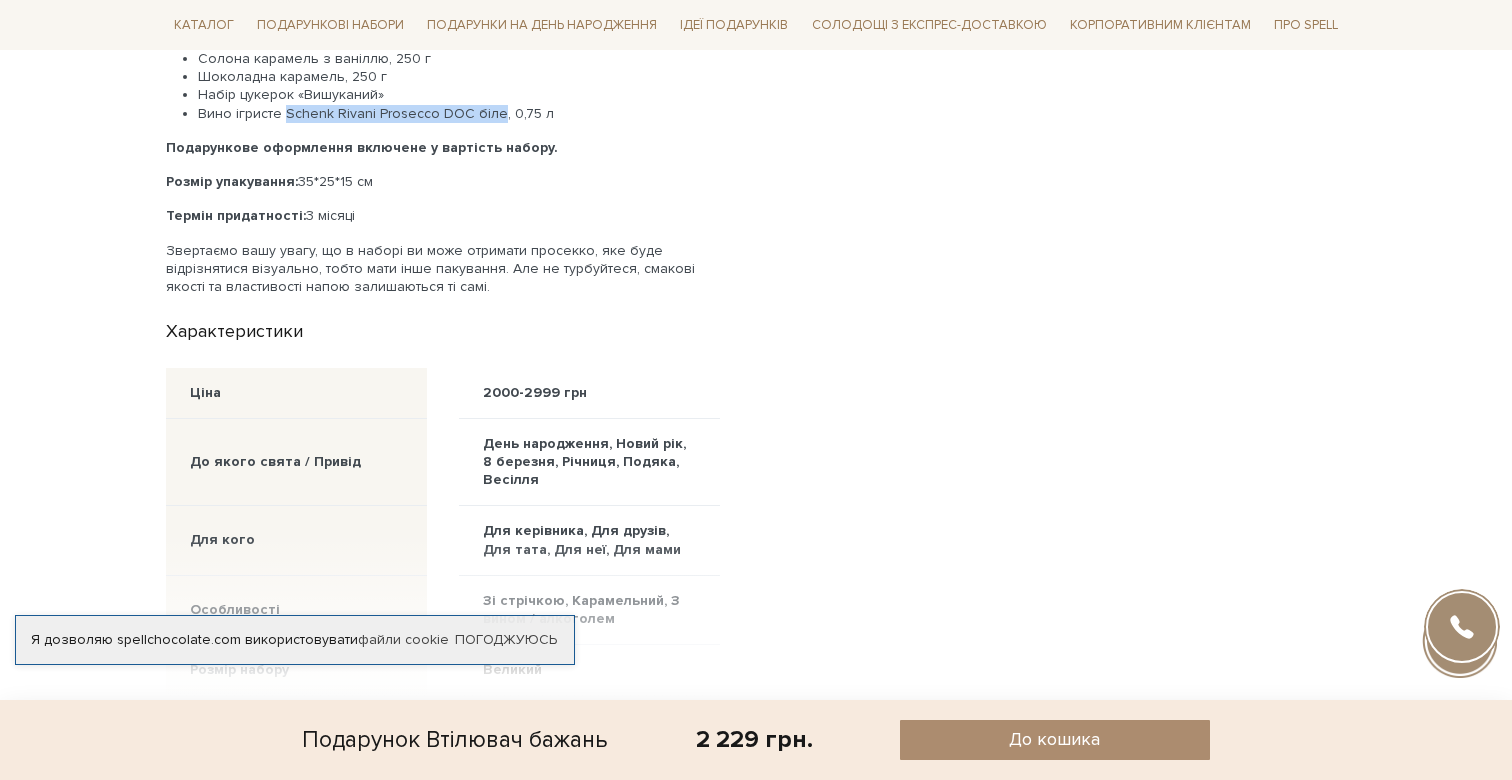 scroll, scrollTop: 1115, scrollLeft: 0, axis: vertical 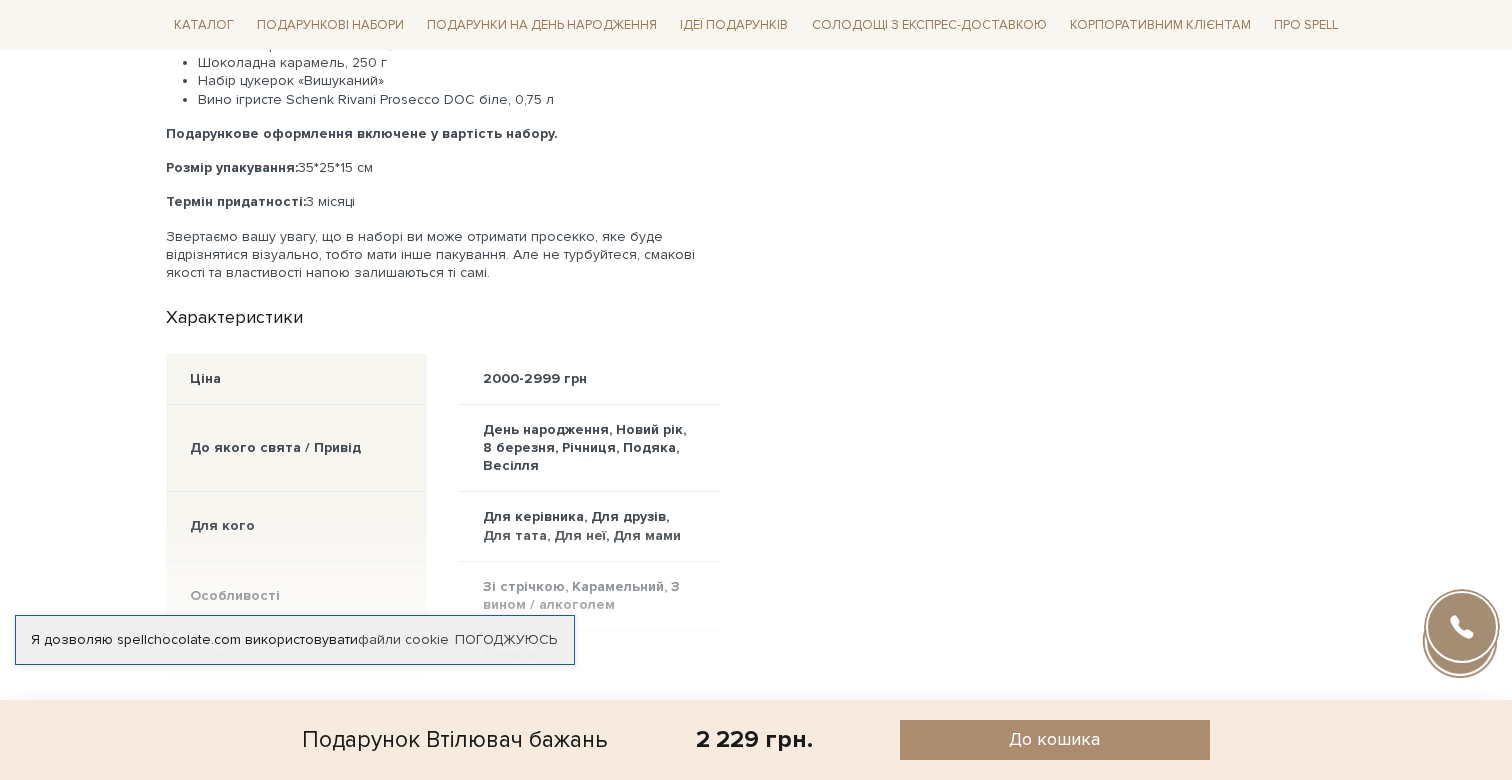 click on "День народження, Новий рік, 8 березня, Річниця, Подяка, Весілля" at bounding box center [589, 448] 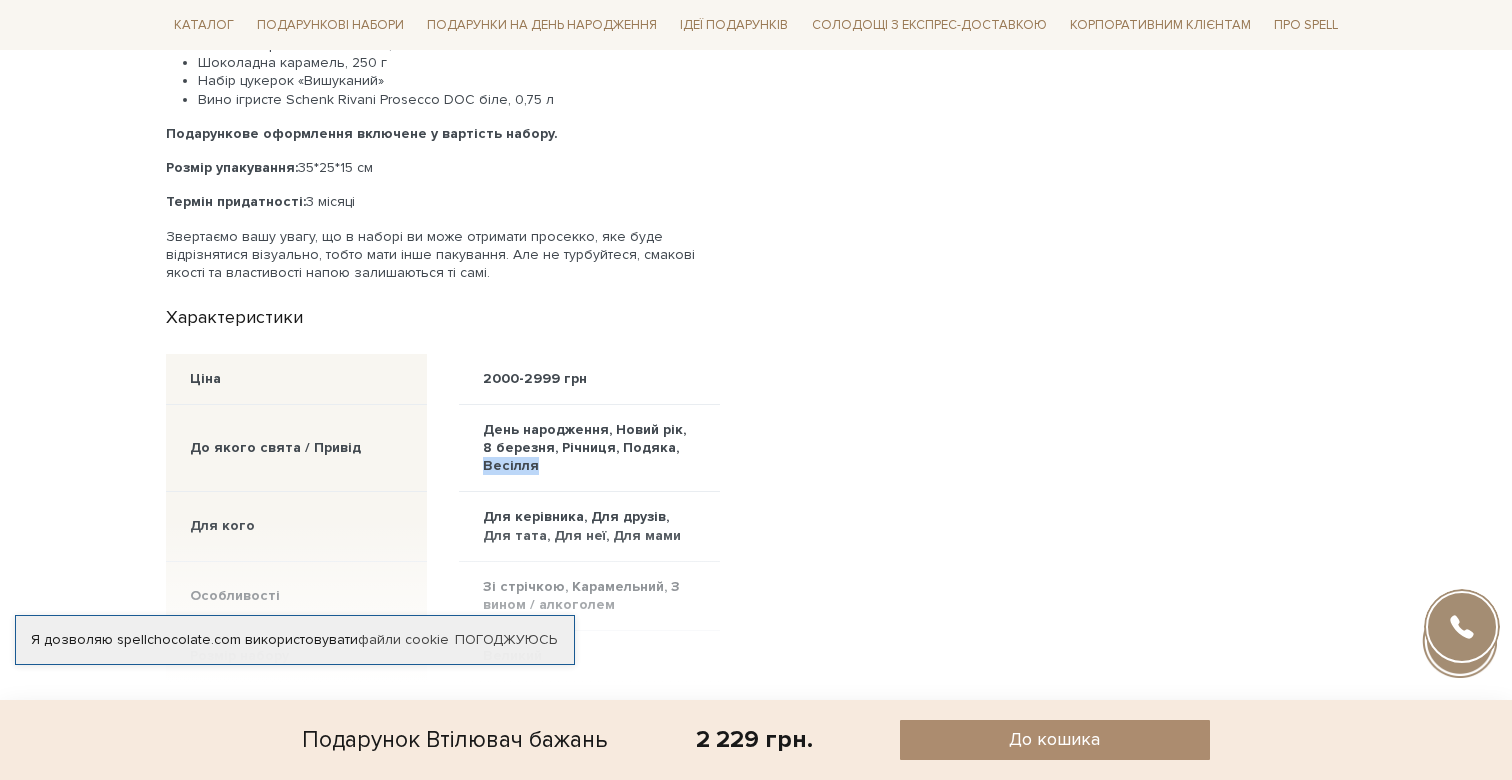 click on "День народження, Новий рік, 8 березня, Річниця, Подяка, Весілля" at bounding box center (589, 448) 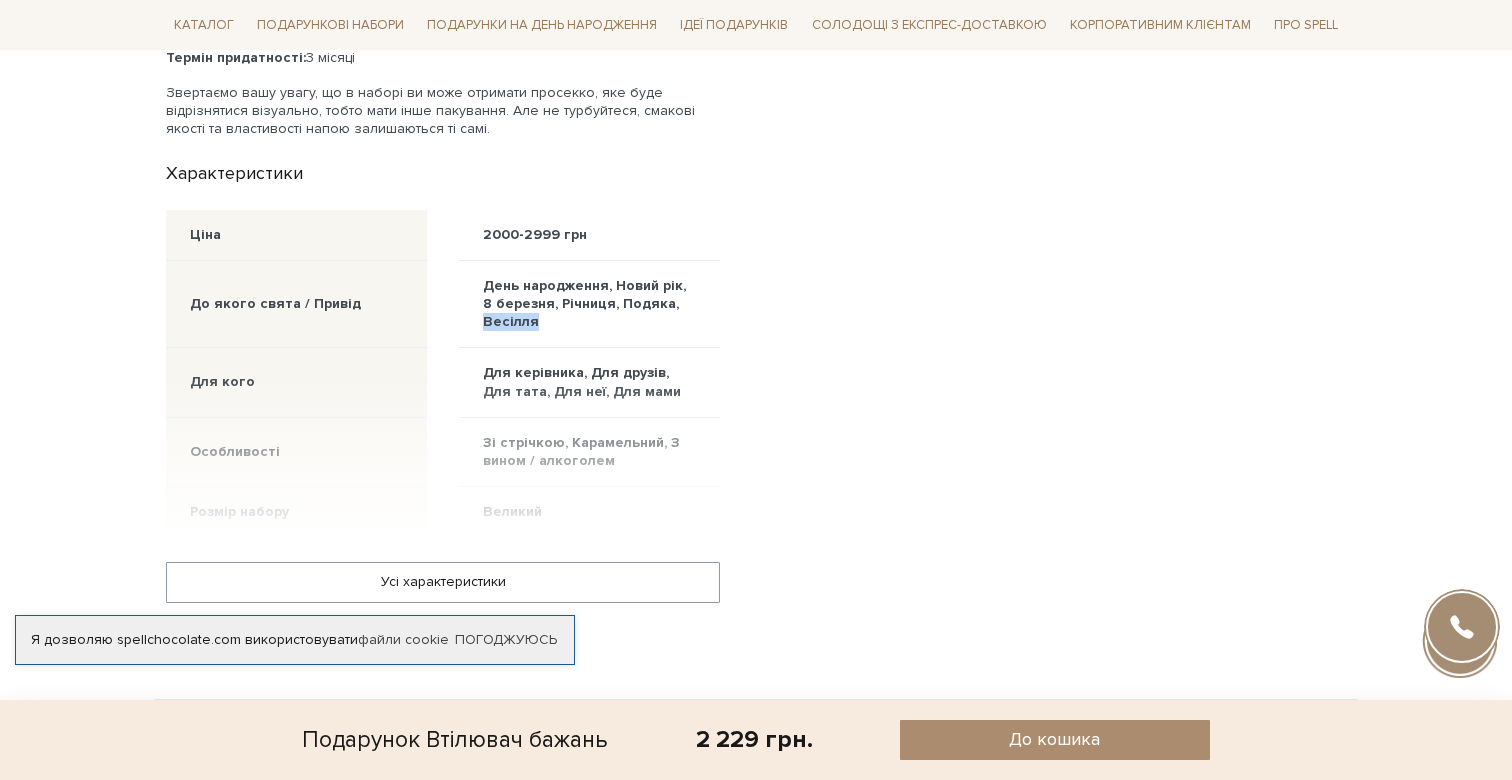 scroll, scrollTop: 1258, scrollLeft: 0, axis: vertical 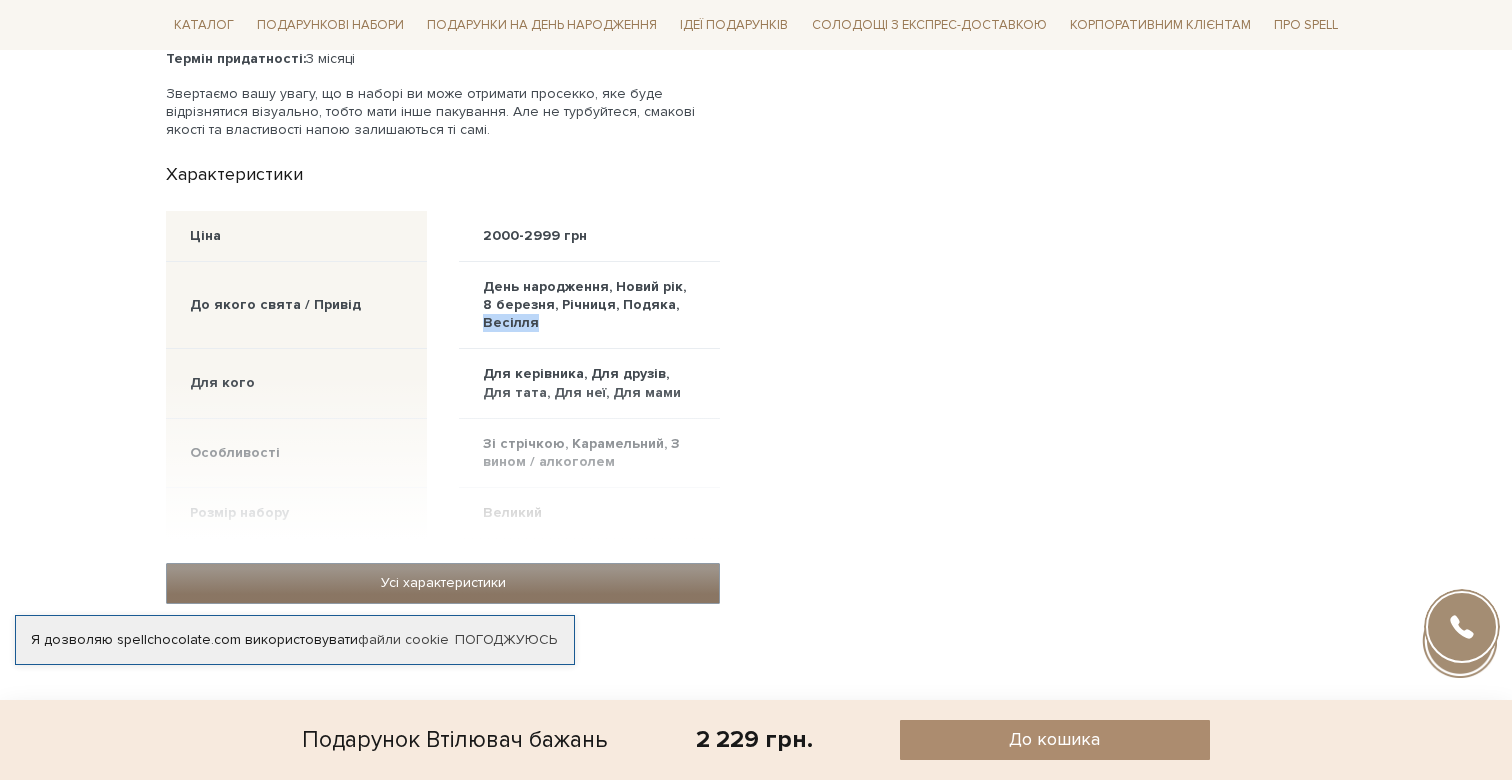 click on "Усі характеристики" at bounding box center (443, 583) 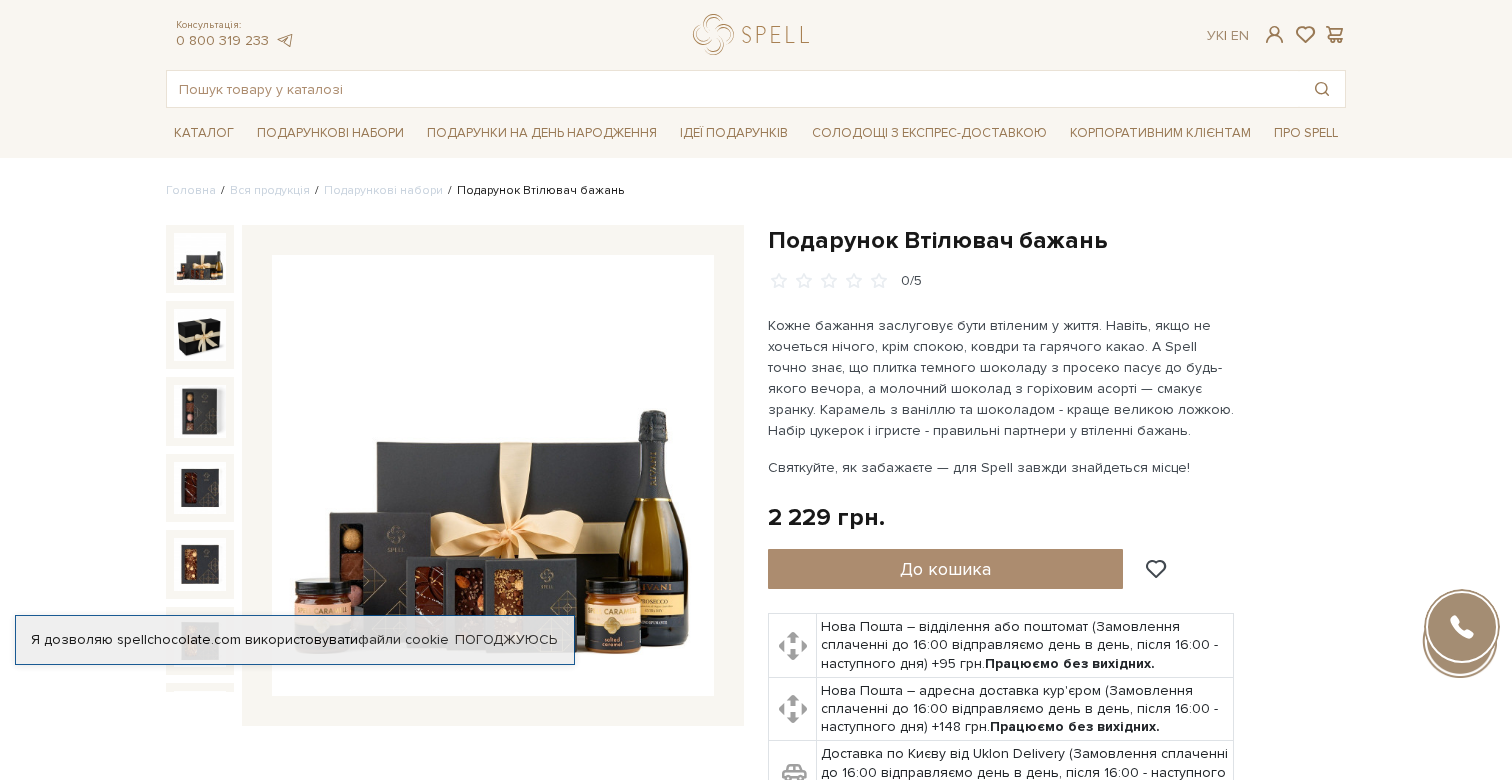 scroll, scrollTop: 0, scrollLeft: 0, axis: both 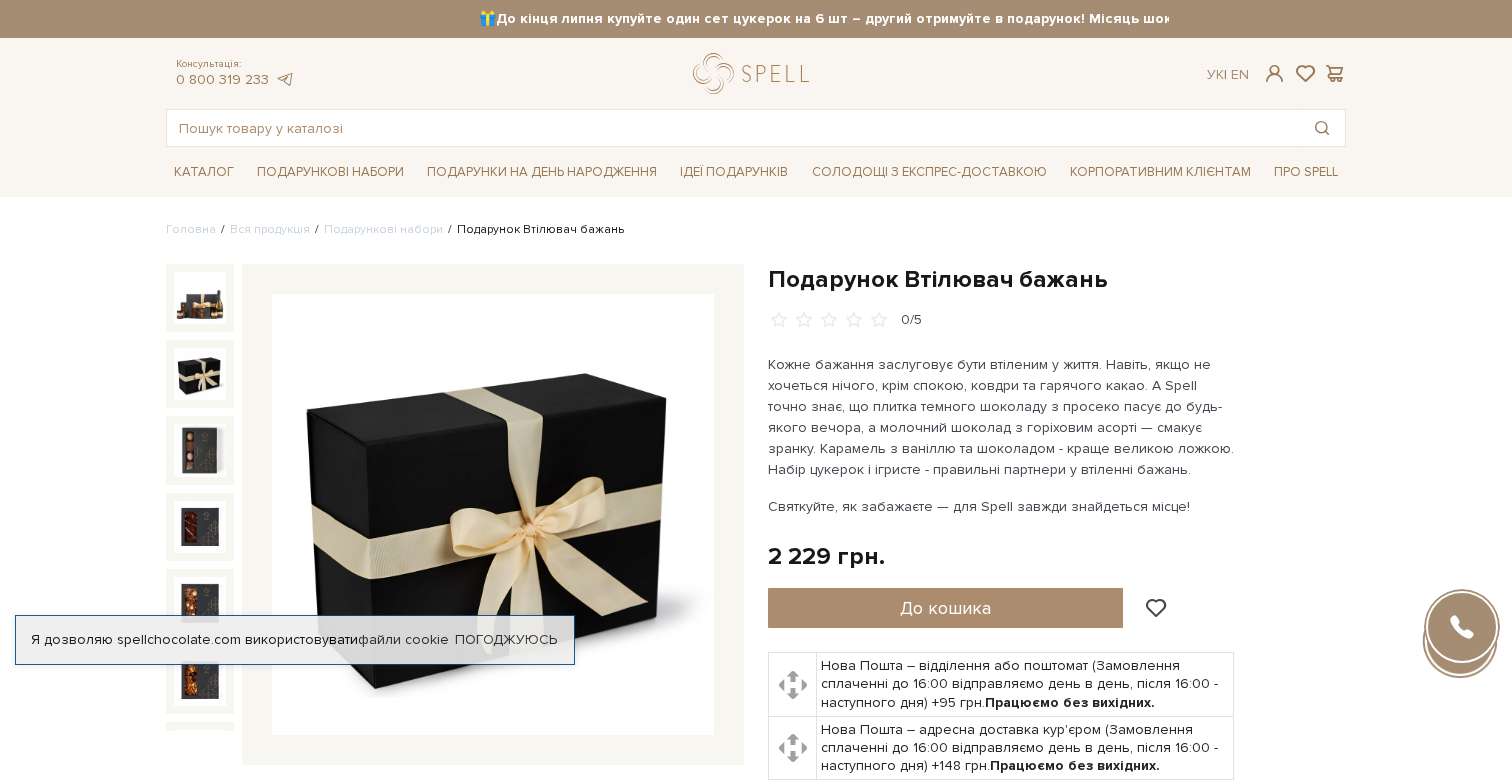 click at bounding box center [200, 374] 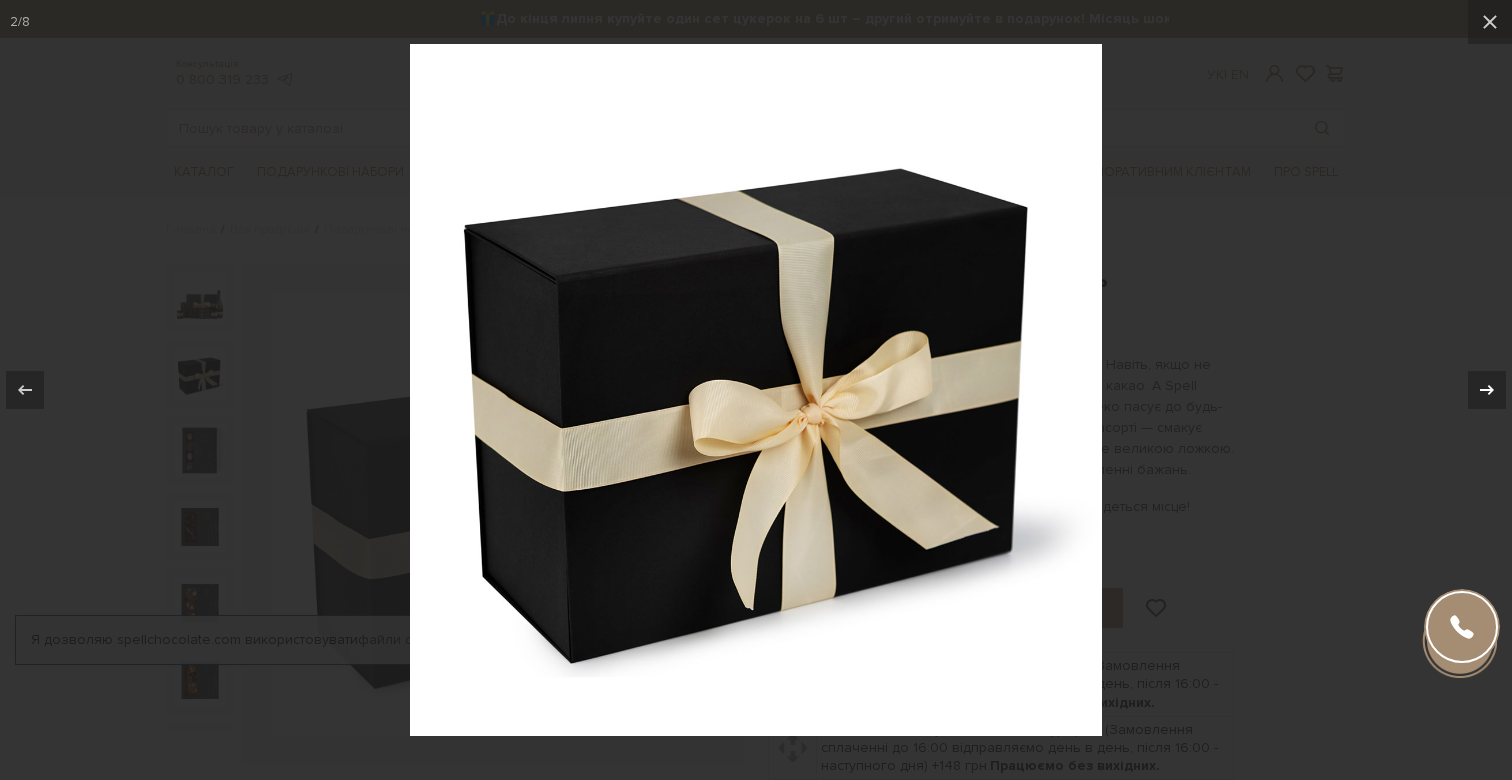 click 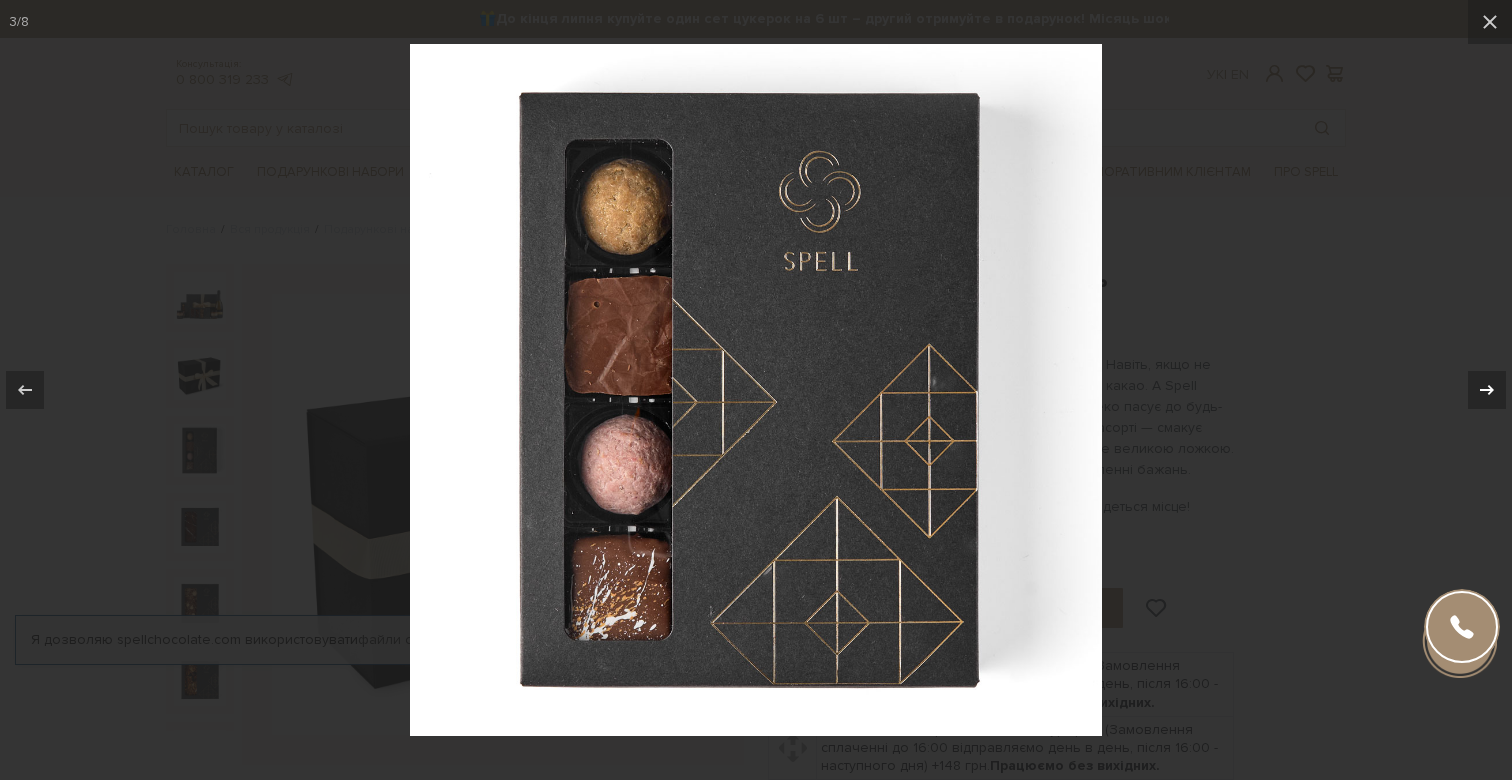 click 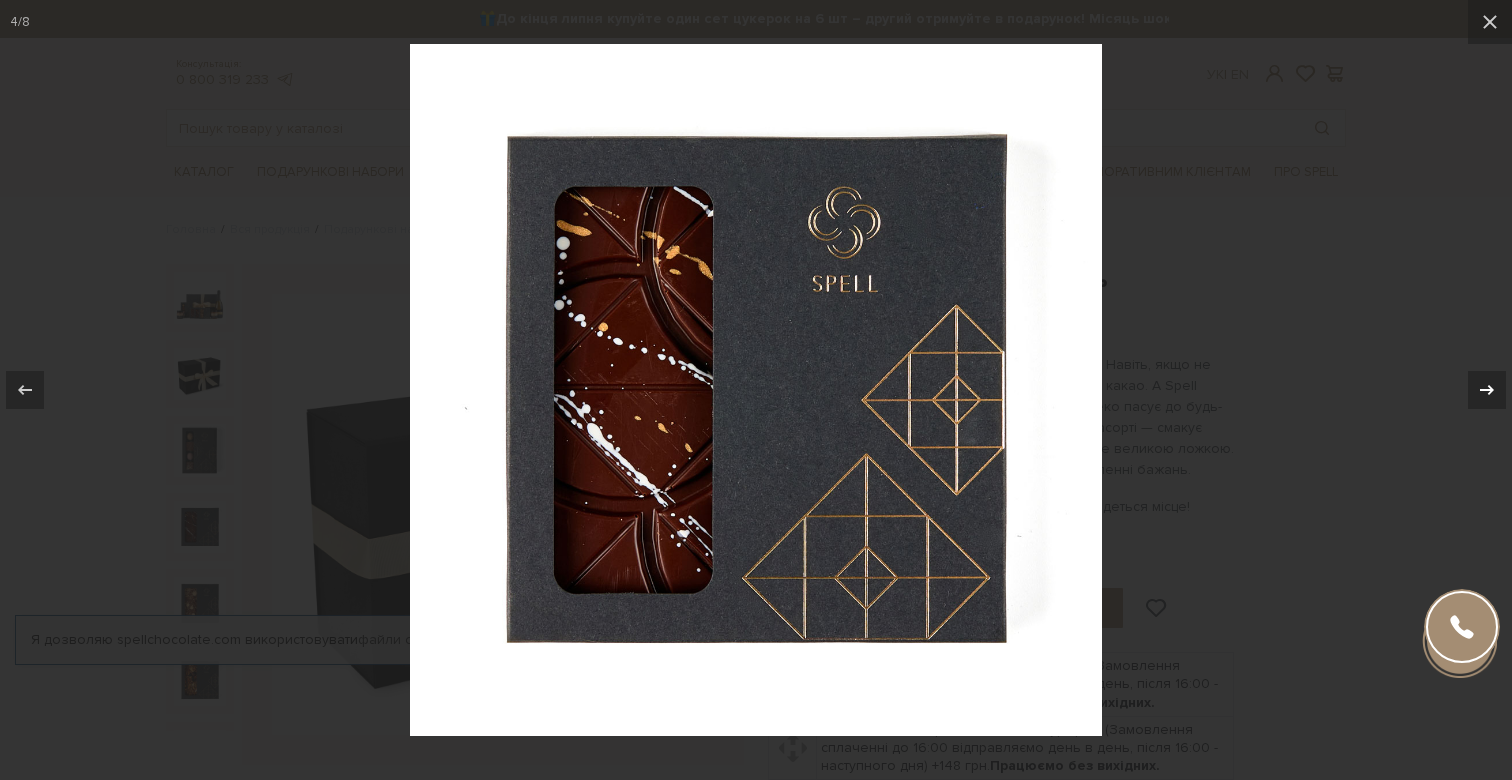 click 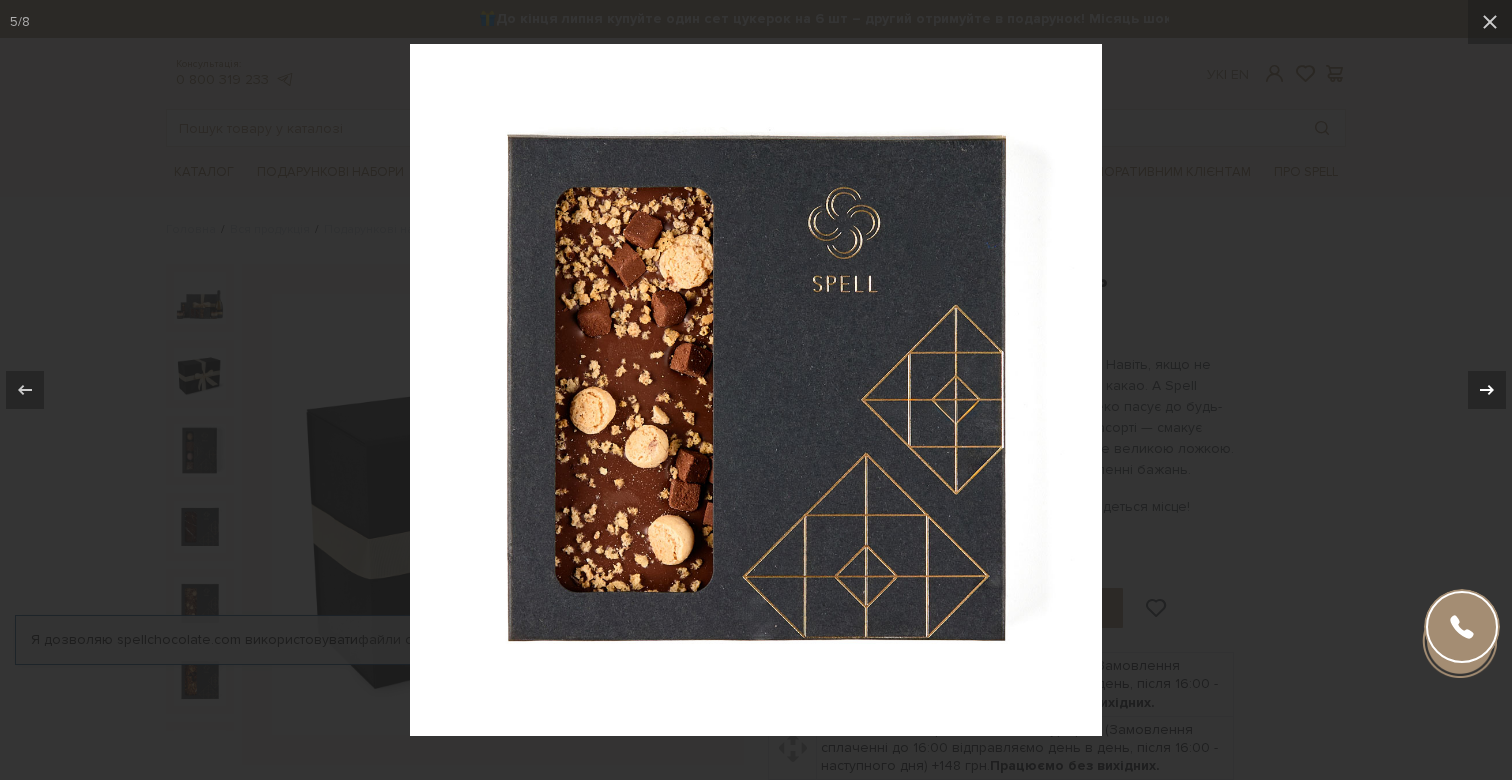 click 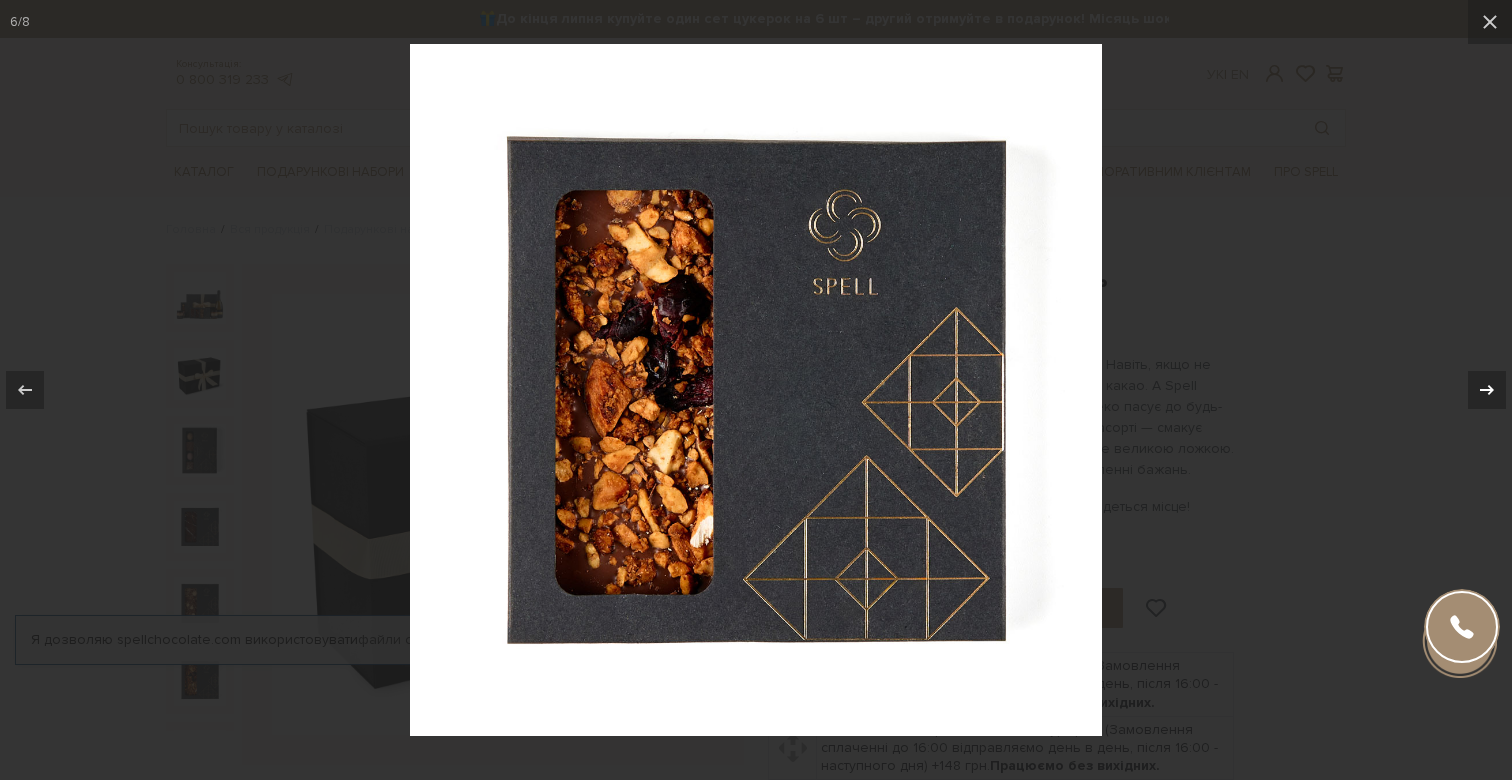 click 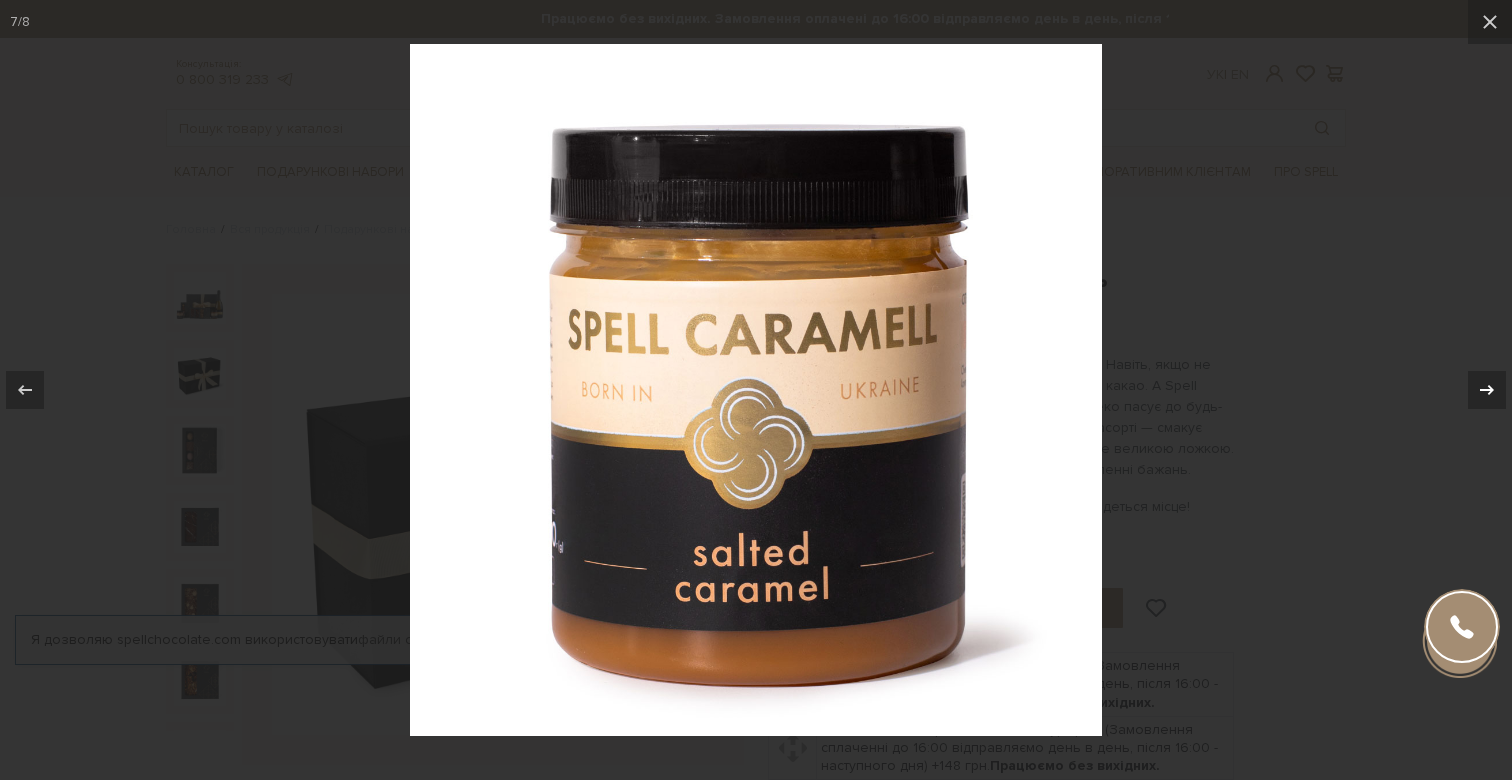 click 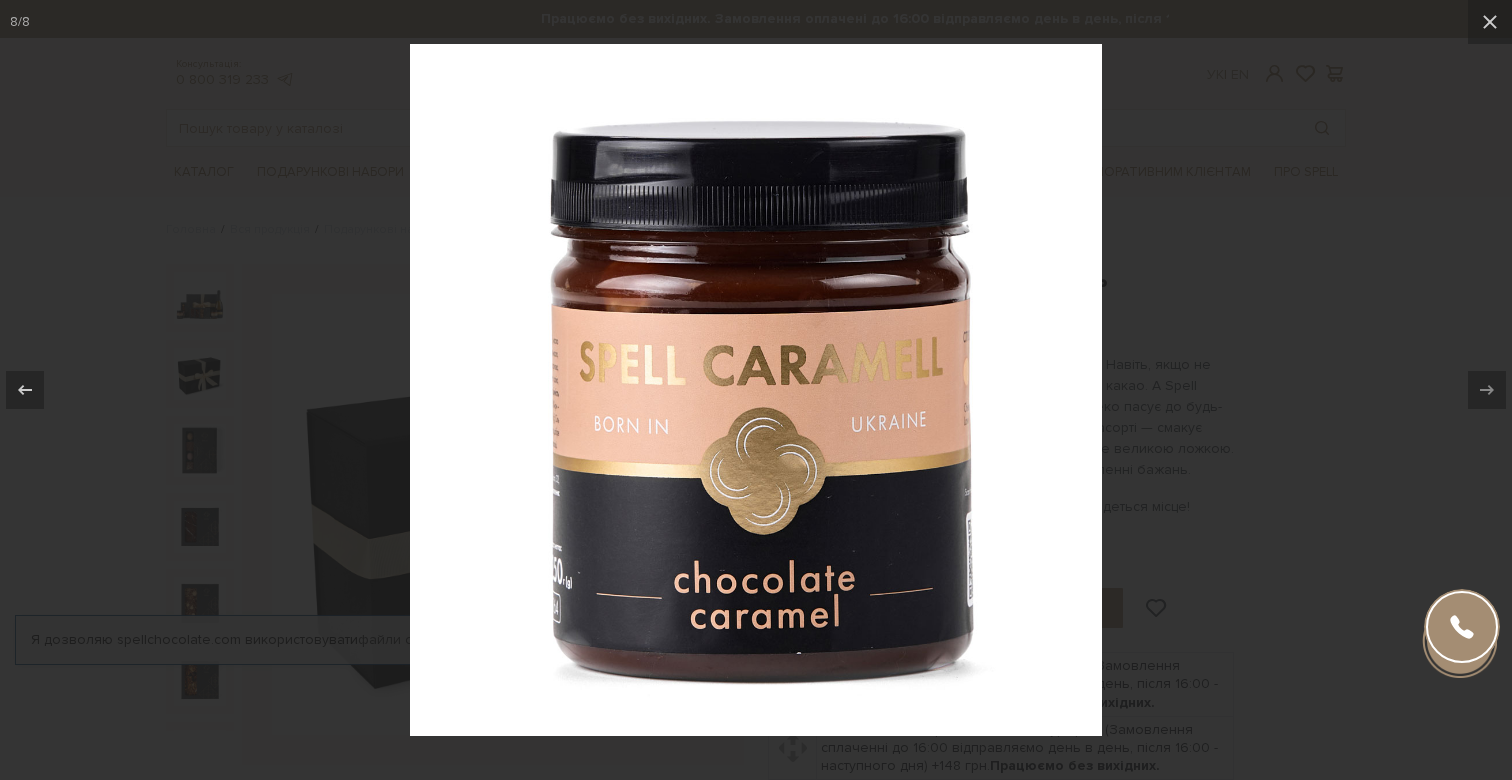 click at bounding box center [756, 390] 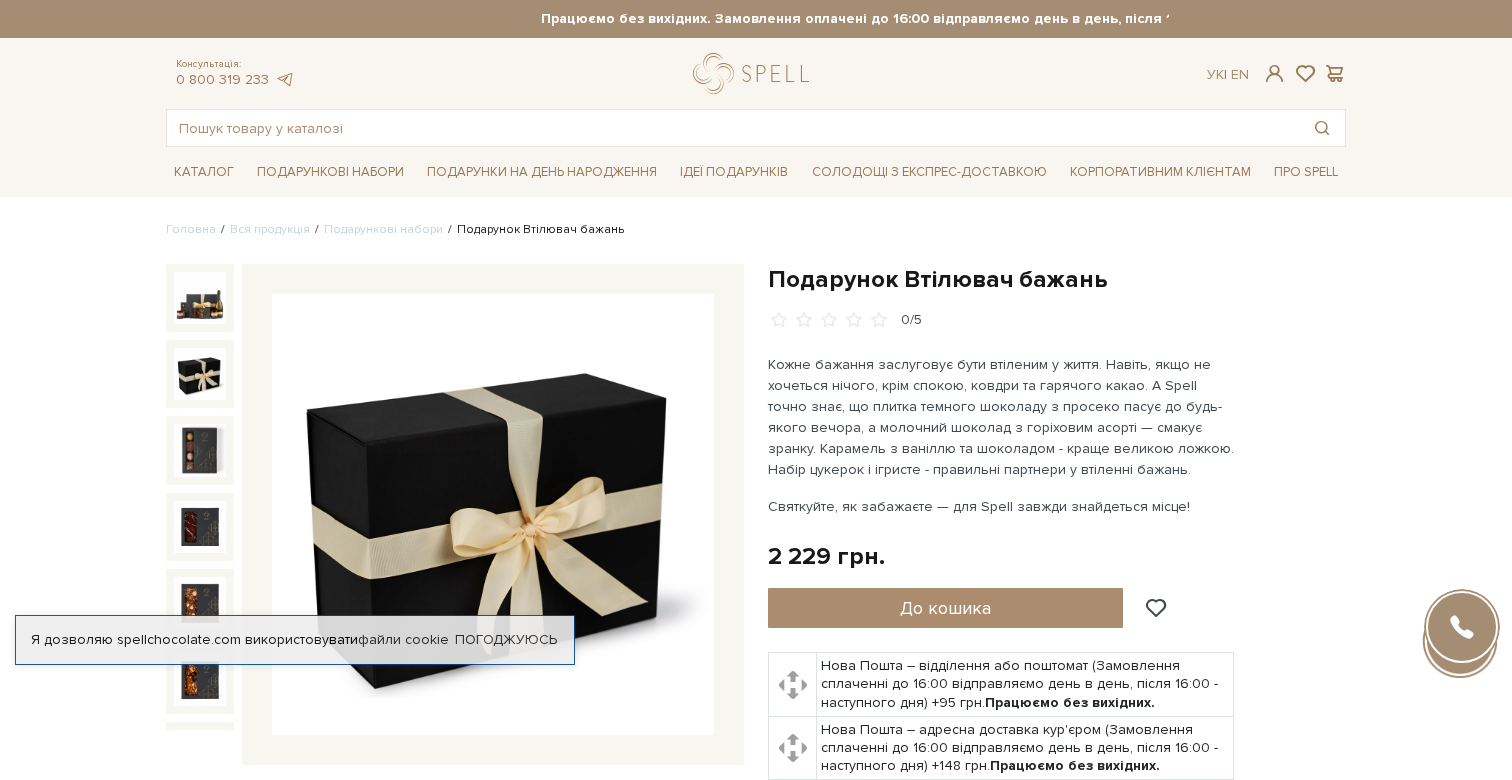 scroll, scrollTop: 144, scrollLeft: 0, axis: vertical 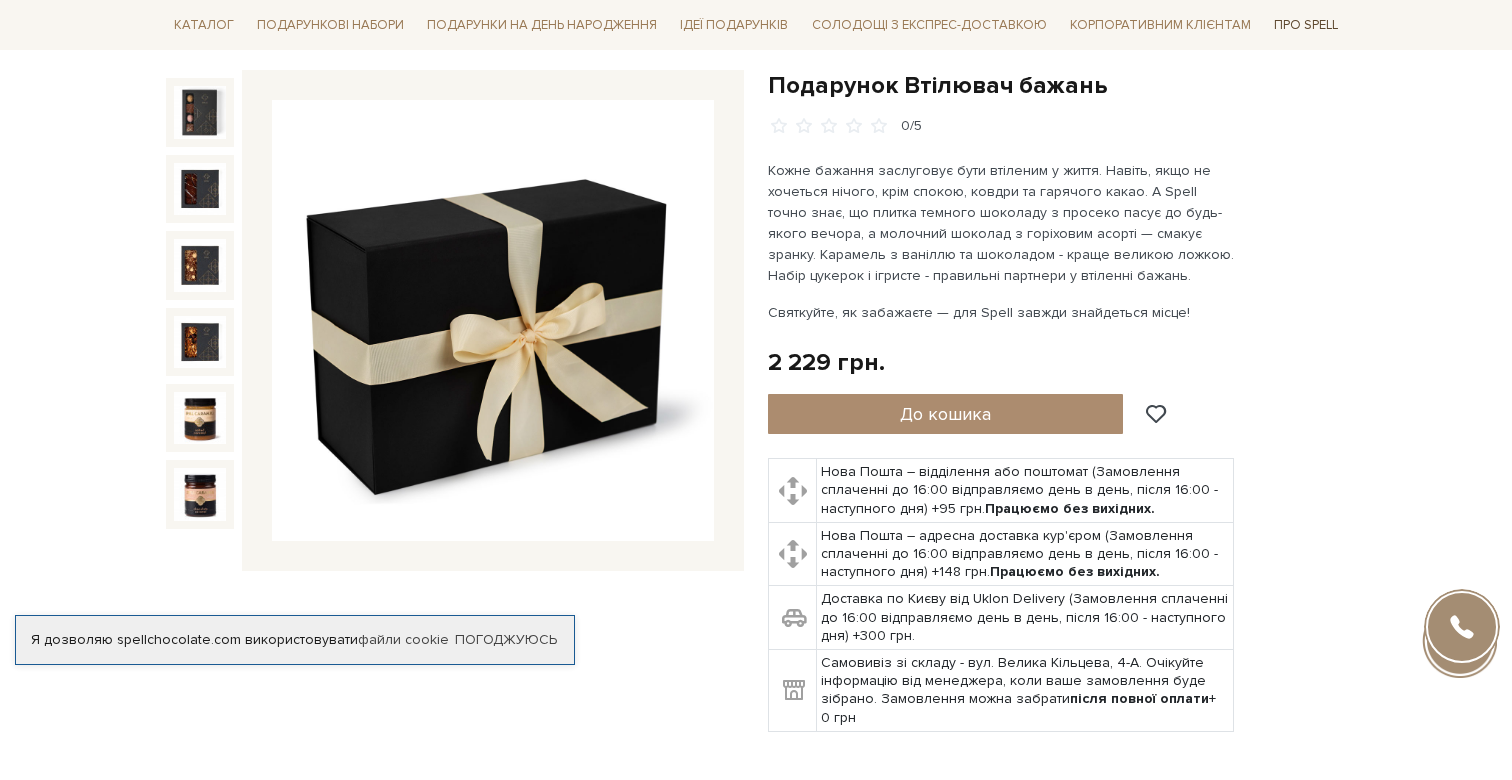 click on "Про Spell" at bounding box center [1306, 25] 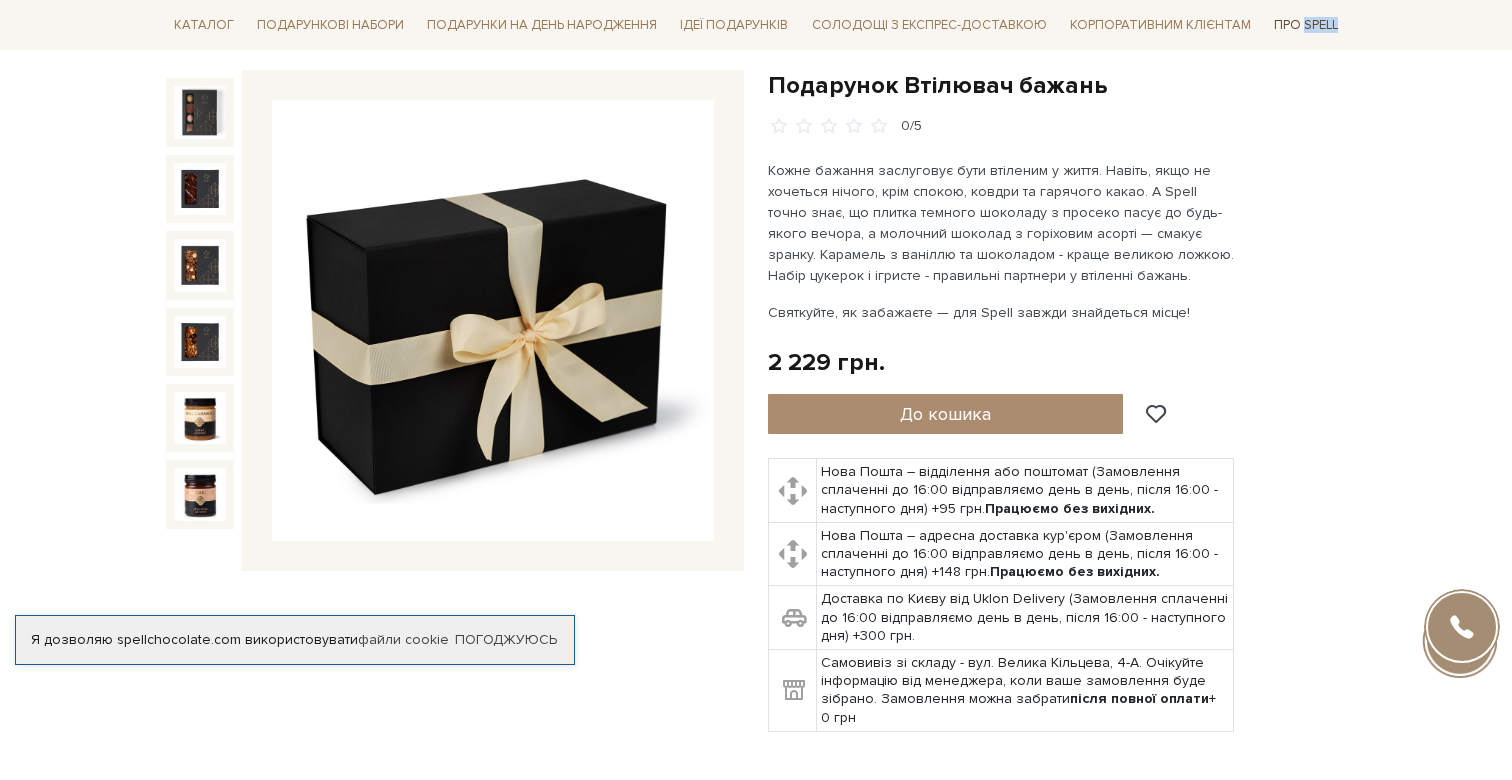click on "Про Spell" at bounding box center [1306, 25] 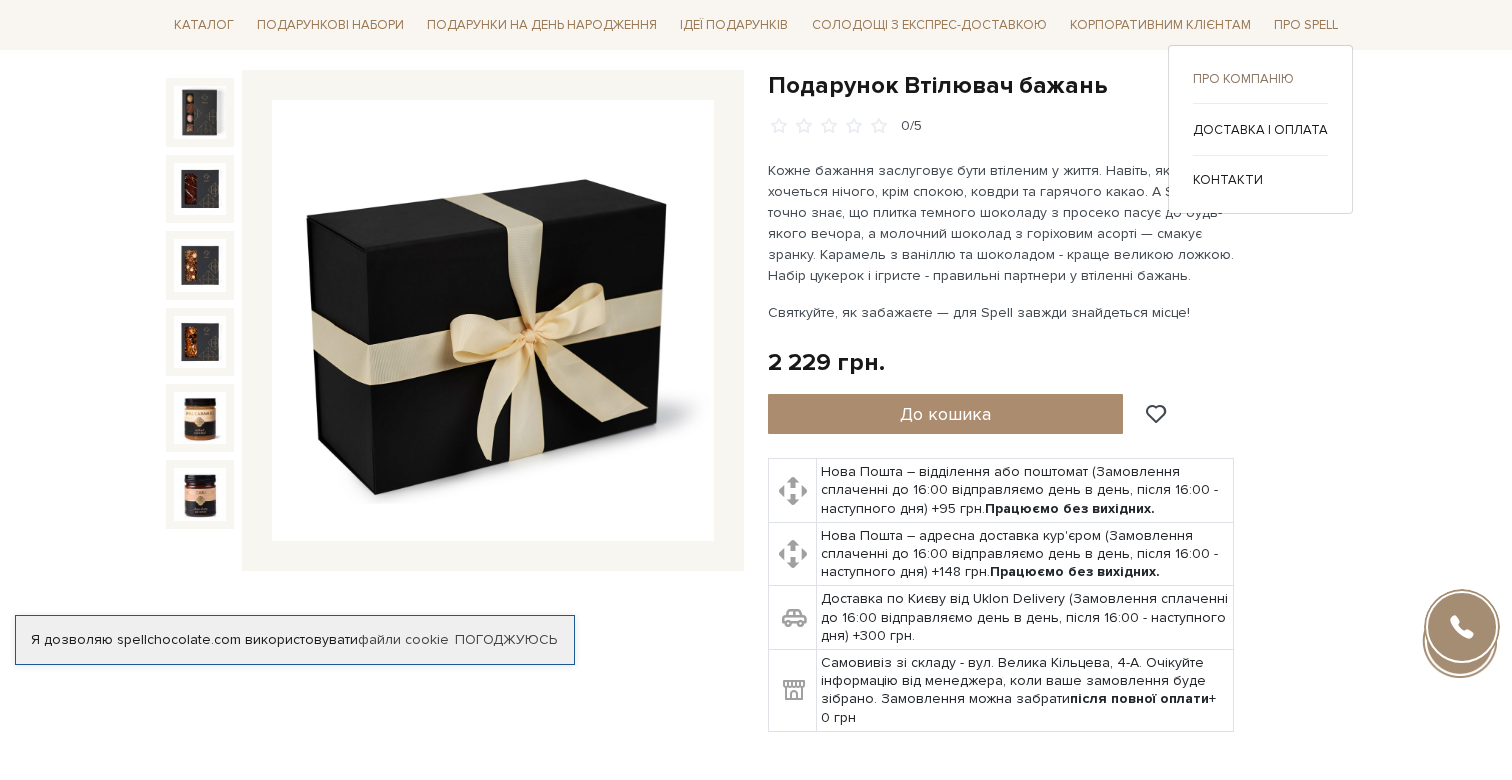 click on "Про компанію" at bounding box center [1260, 79] 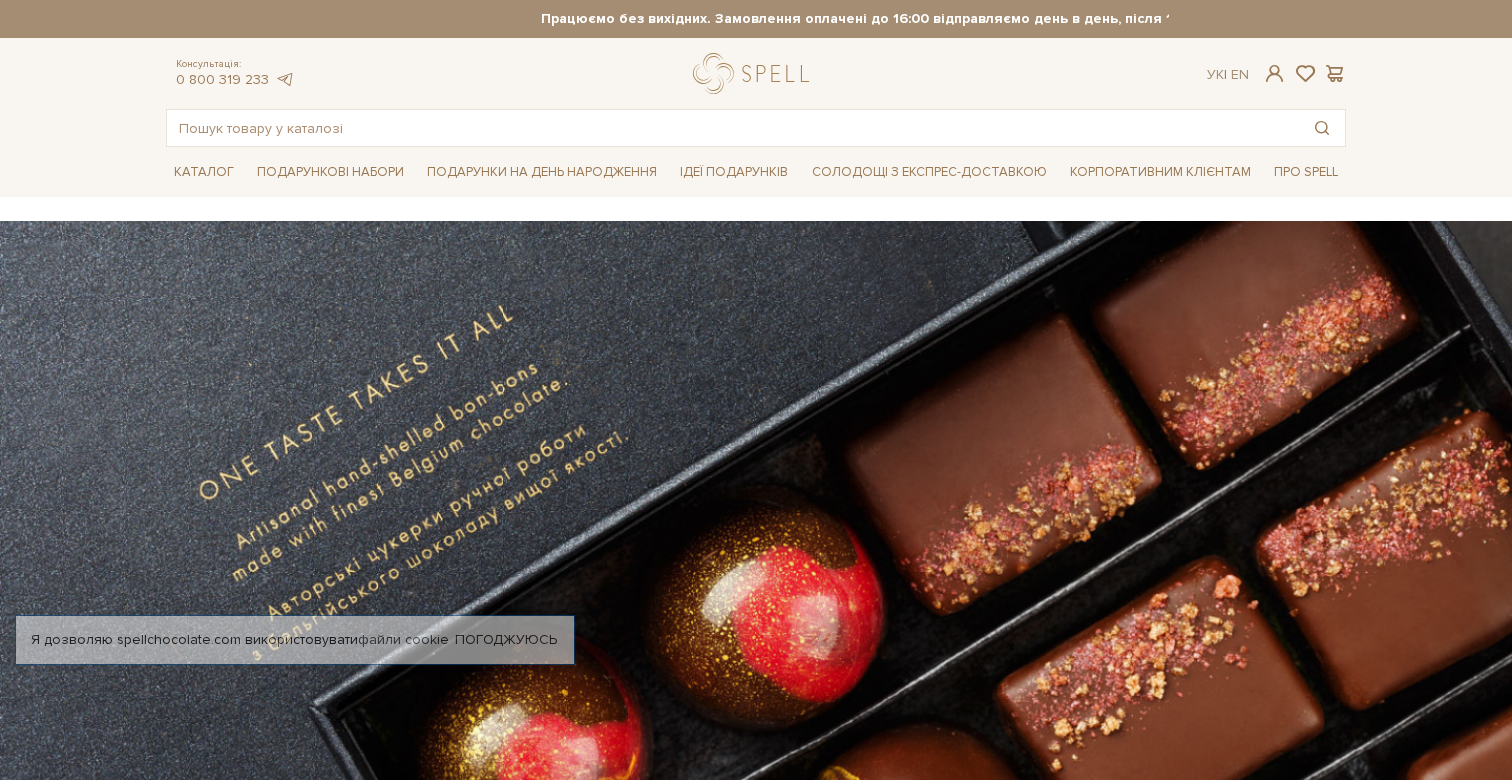 scroll, scrollTop: 0, scrollLeft: 0, axis: both 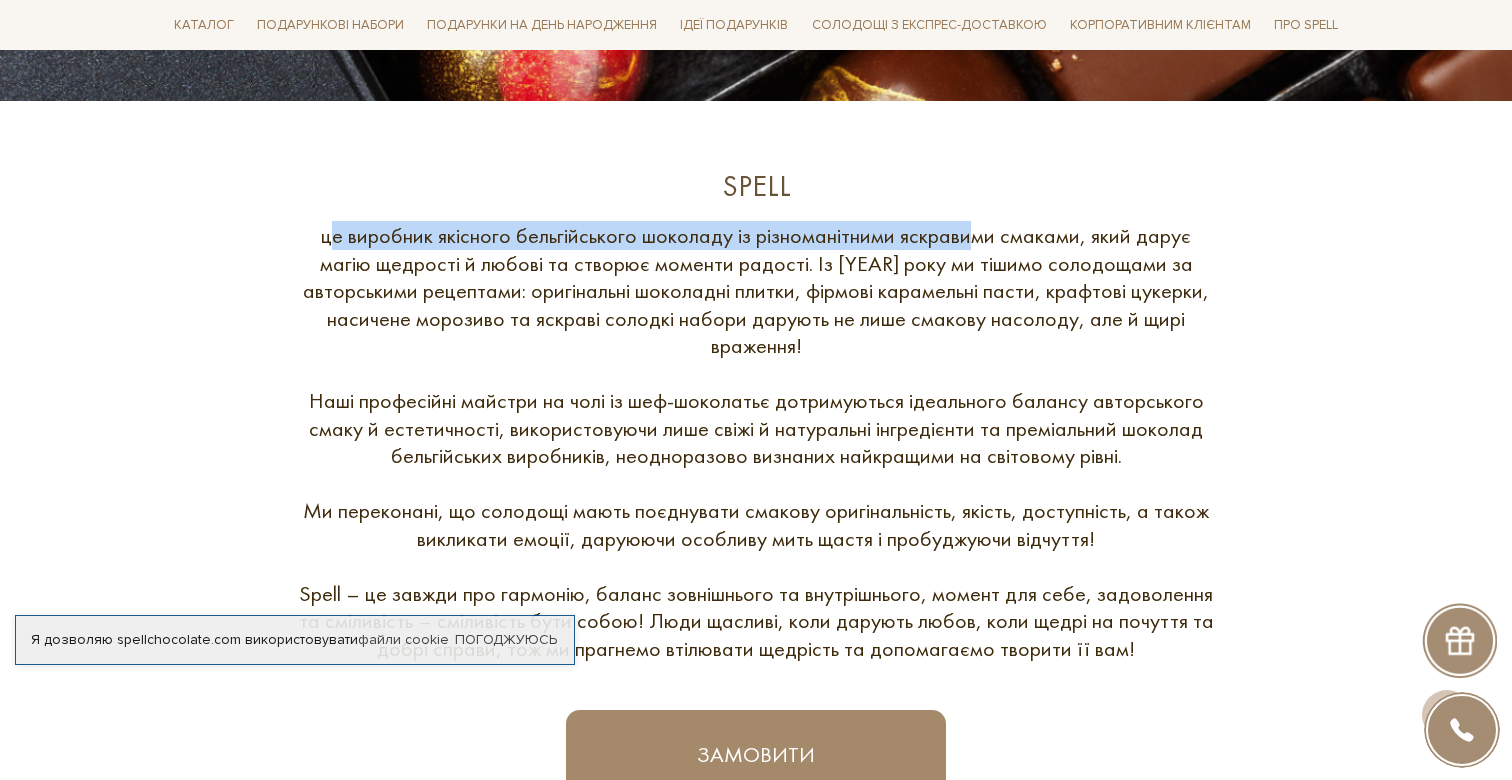 drag, startPoint x: 338, startPoint y: 234, endPoint x: 966, endPoint y: 228, distance: 628.0287 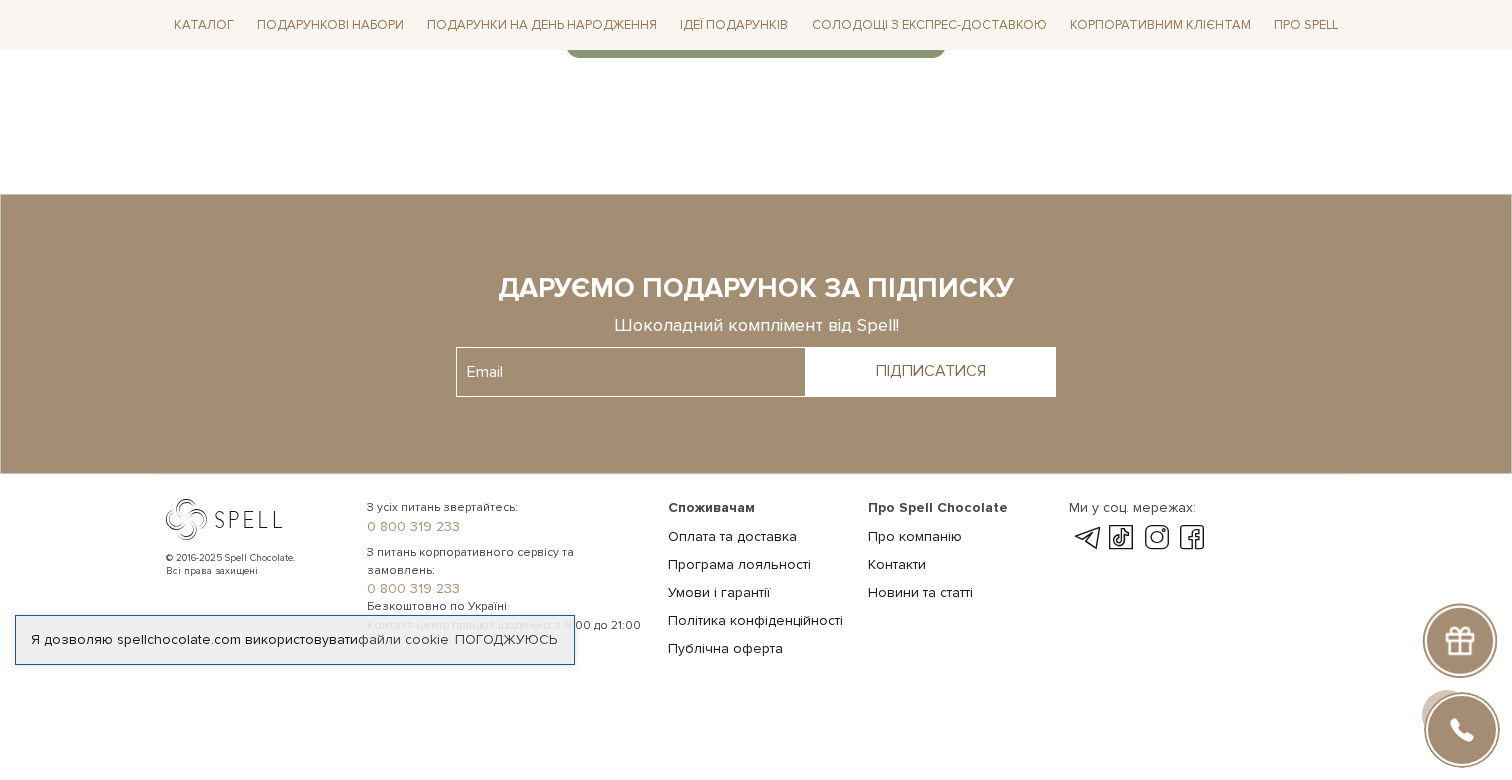 scroll, scrollTop: 1450, scrollLeft: 0, axis: vertical 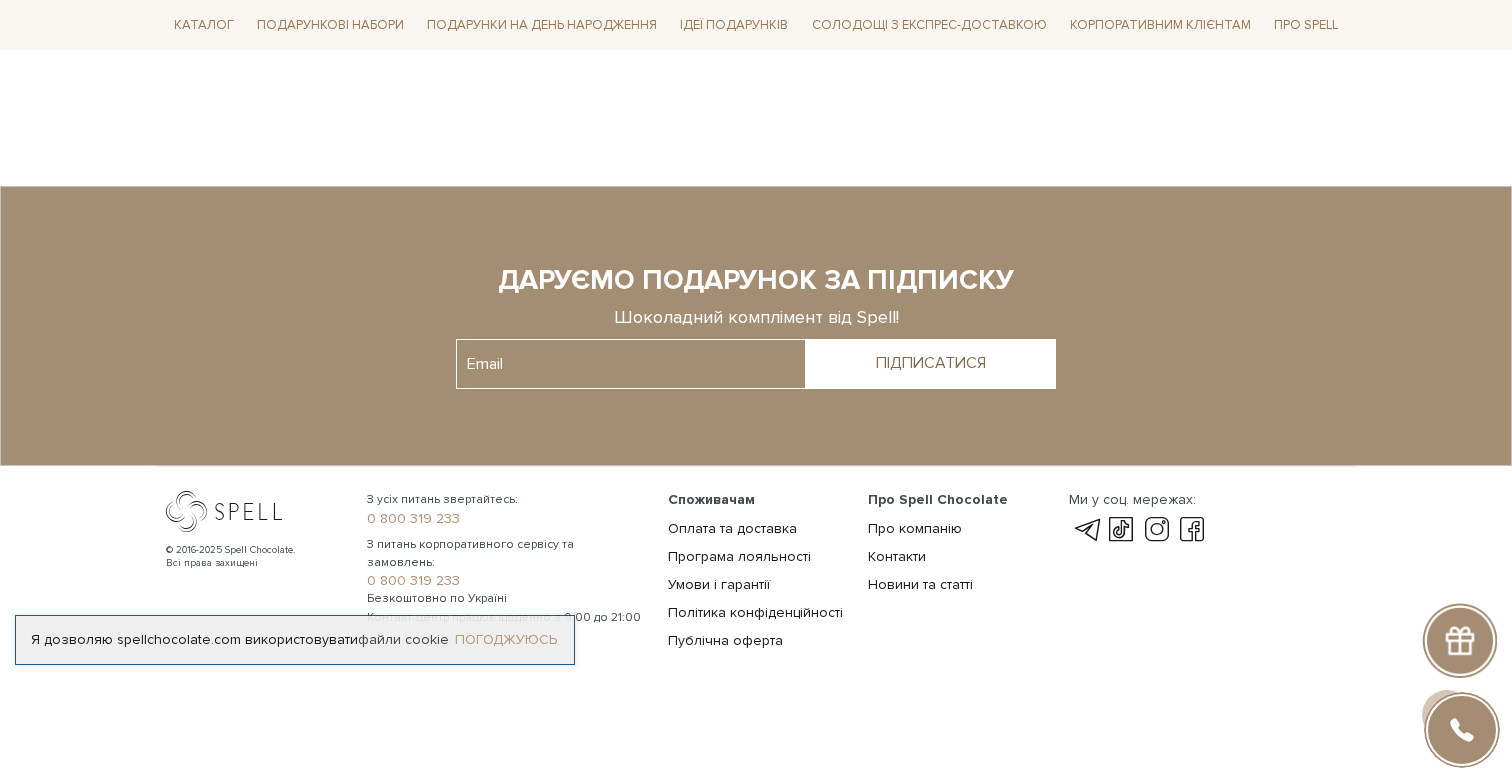 click on "Погоджуюсь" at bounding box center [506, 640] 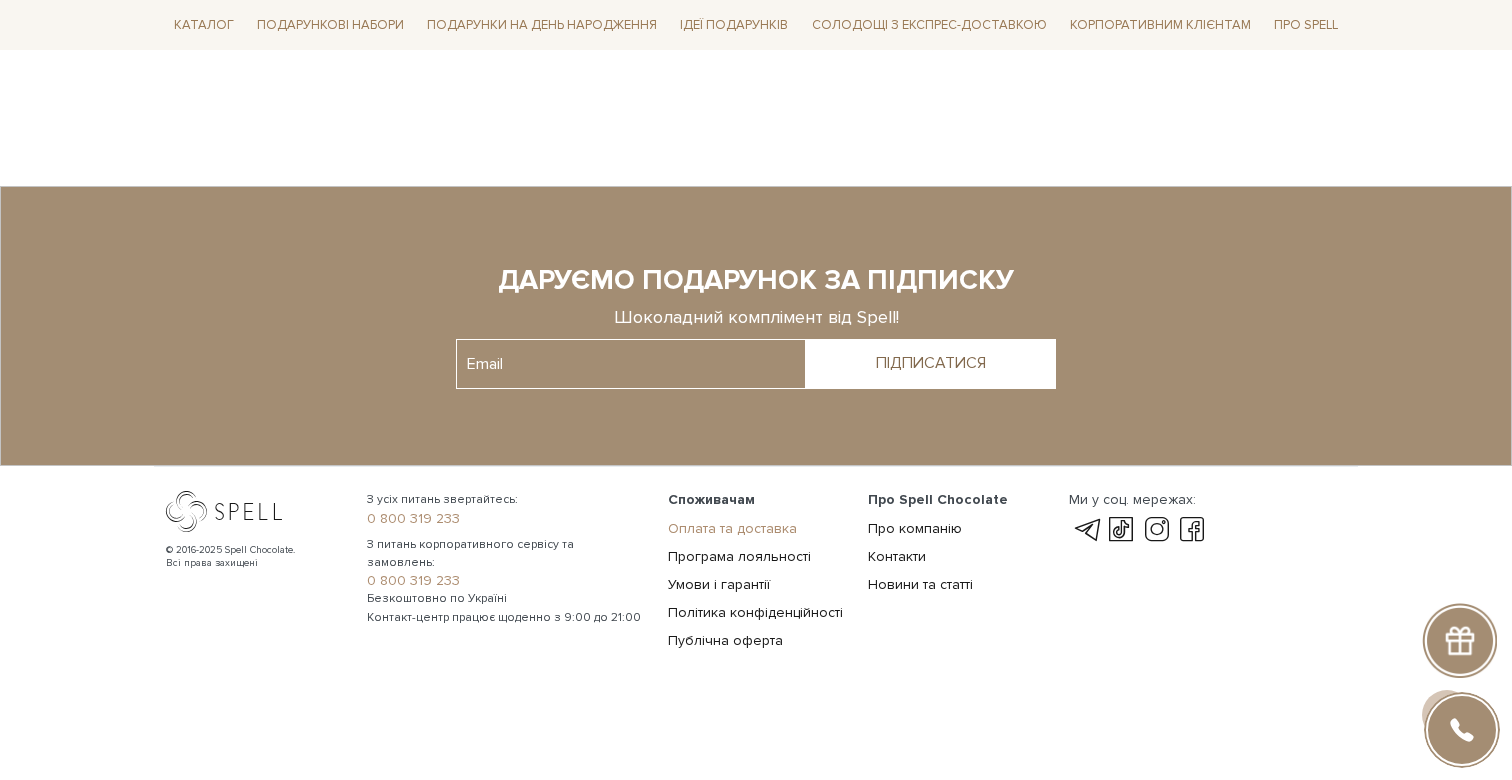 click on "Оплата та доставка" at bounding box center [732, 528] 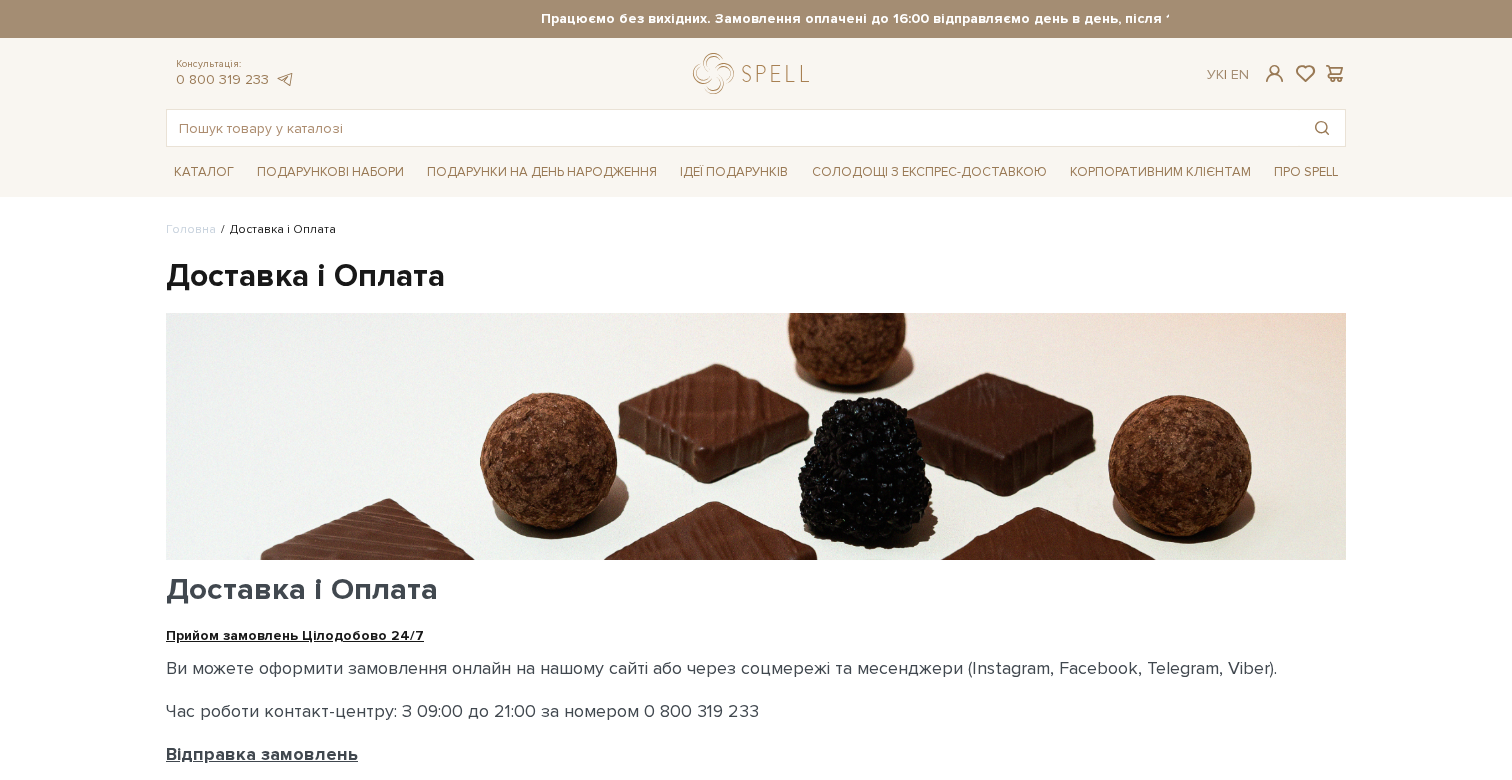 scroll, scrollTop: 0, scrollLeft: 0, axis: both 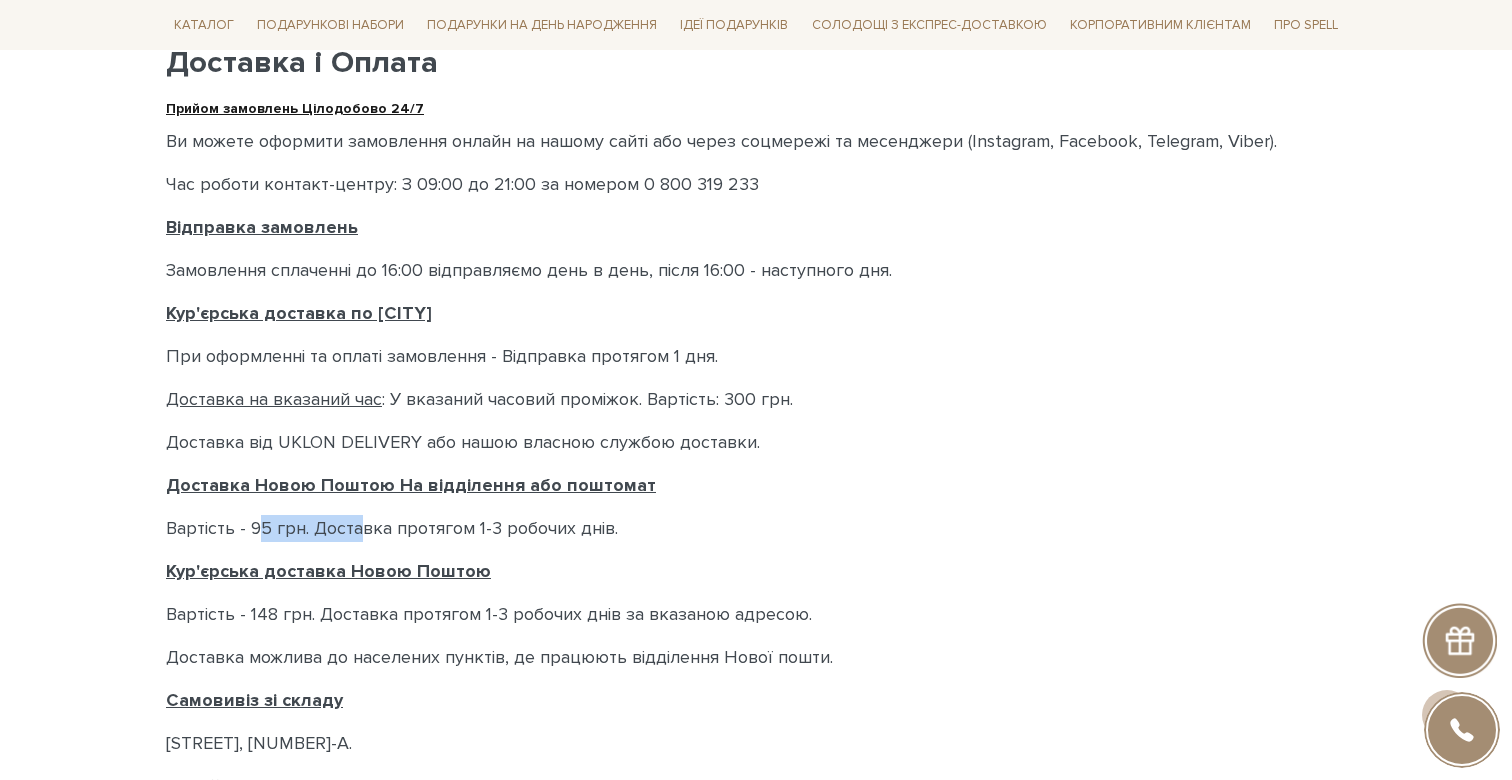 drag, startPoint x: 255, startPoint y: 520, endPoint x: 357, endPoint y: 520, distance: 102 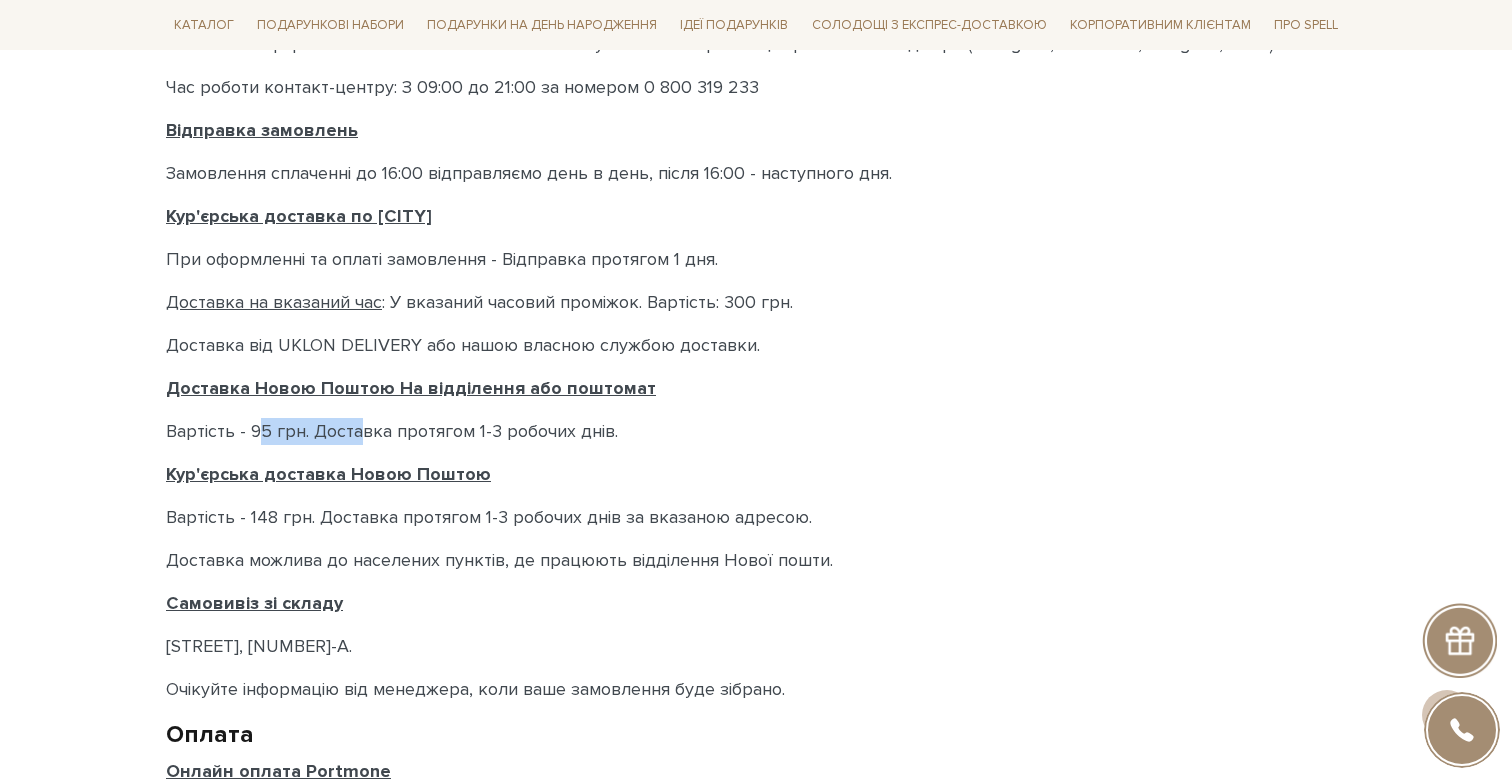 scroll, scrollTop: 635, scrollLeft: 0, axis: vertical 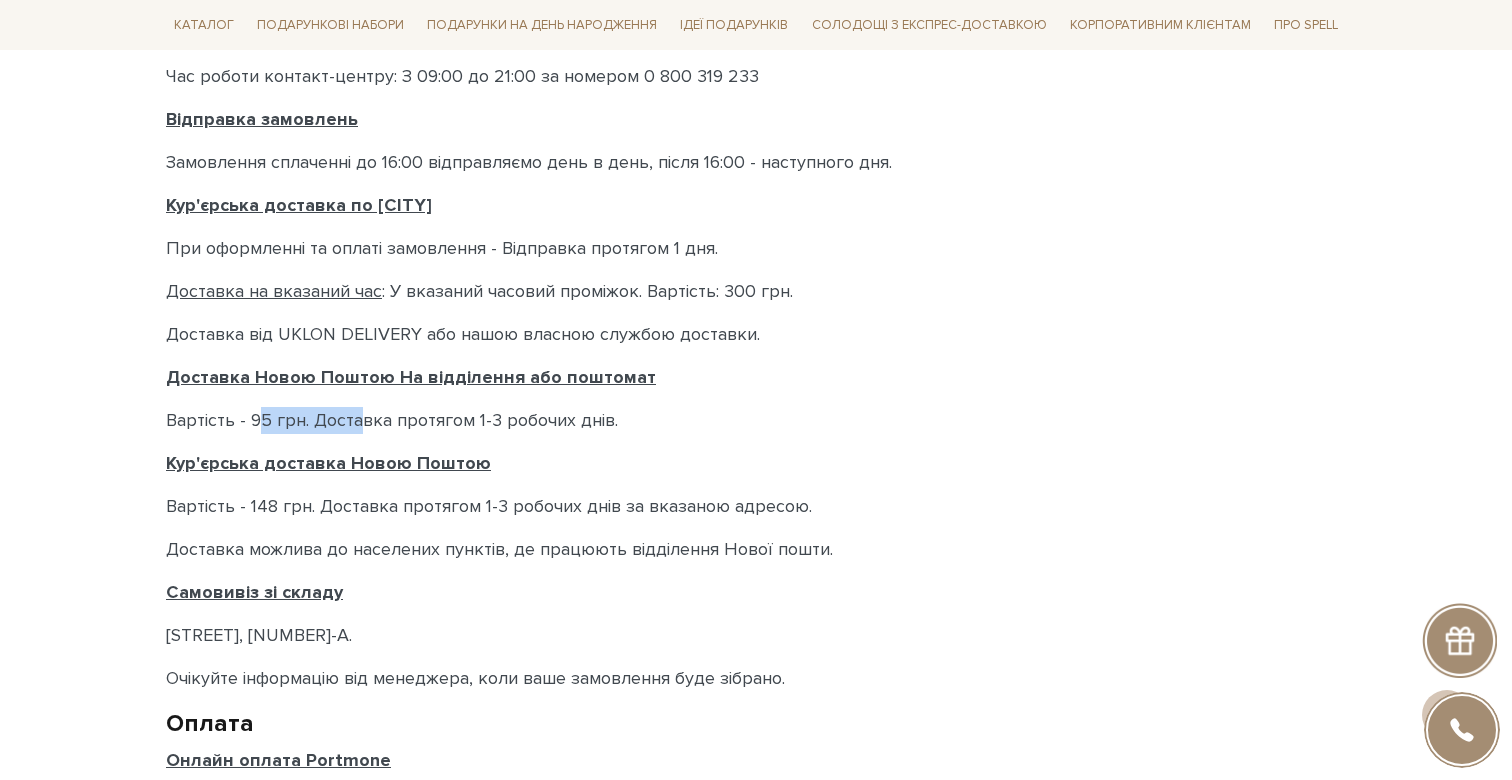 drag, startPoint x: 392, startPoint y: 632, endPoint x: 205, endPoint y: 639, distance: 187.13097 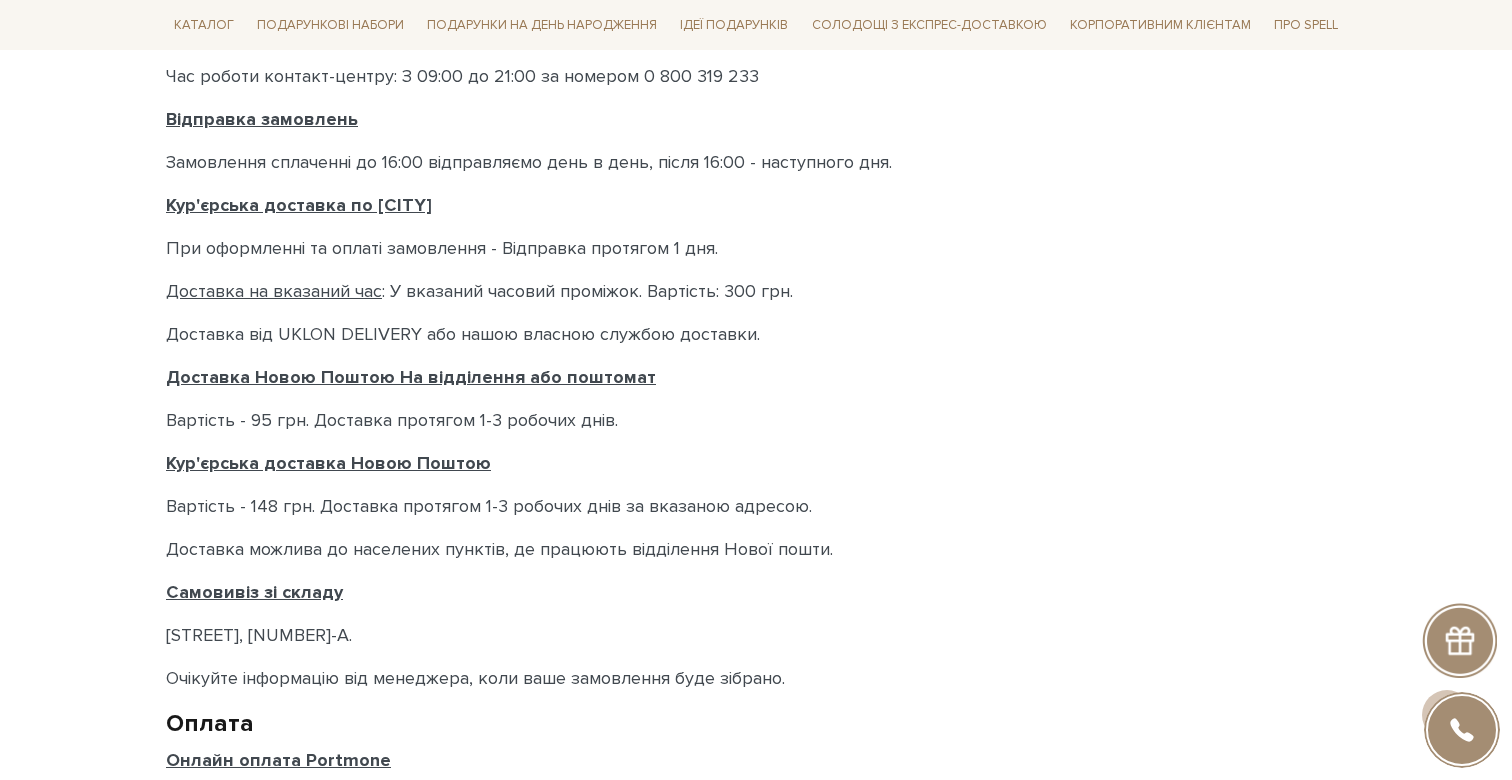 click on "Доставка і Оплата Прийом замовлень
Цілодобово 24/7  Ви можете оформити замовлення онлайн на нашому сайті або через соцмережі та месенджери (Instagram, Facebook, Telegram, Viber).
Час роботи контакт-центру: З 09:00 до 21:00 за номером [PHONE] Відправка замовлень
Замовлення сплаченні до 16:00 відправляємо день в день, після 16:00 - наступного дня.
Кур'єрська доставка по [CITY] При оформленні та оплаті замовлення - Відправка протягом 1 дня. Доставка на вказаний час : У вказаний часовий проміжок. Вартість: 300 грн. Доставка від UKLON DELIVERY або нашою власною службою доставки." at bounding box center (756, 304) 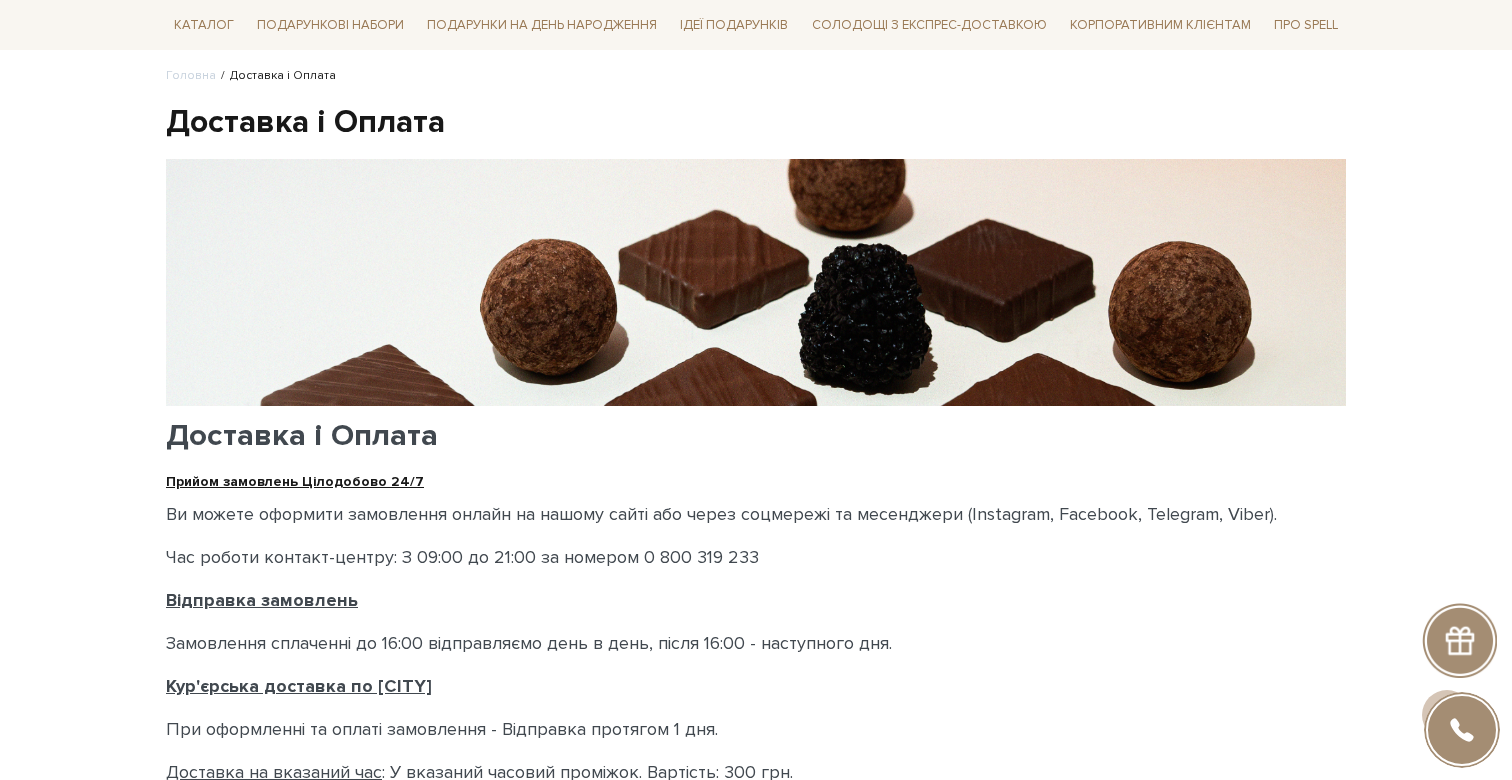scroll, scrollTop: 0, scrollLeft: 0, axis: both 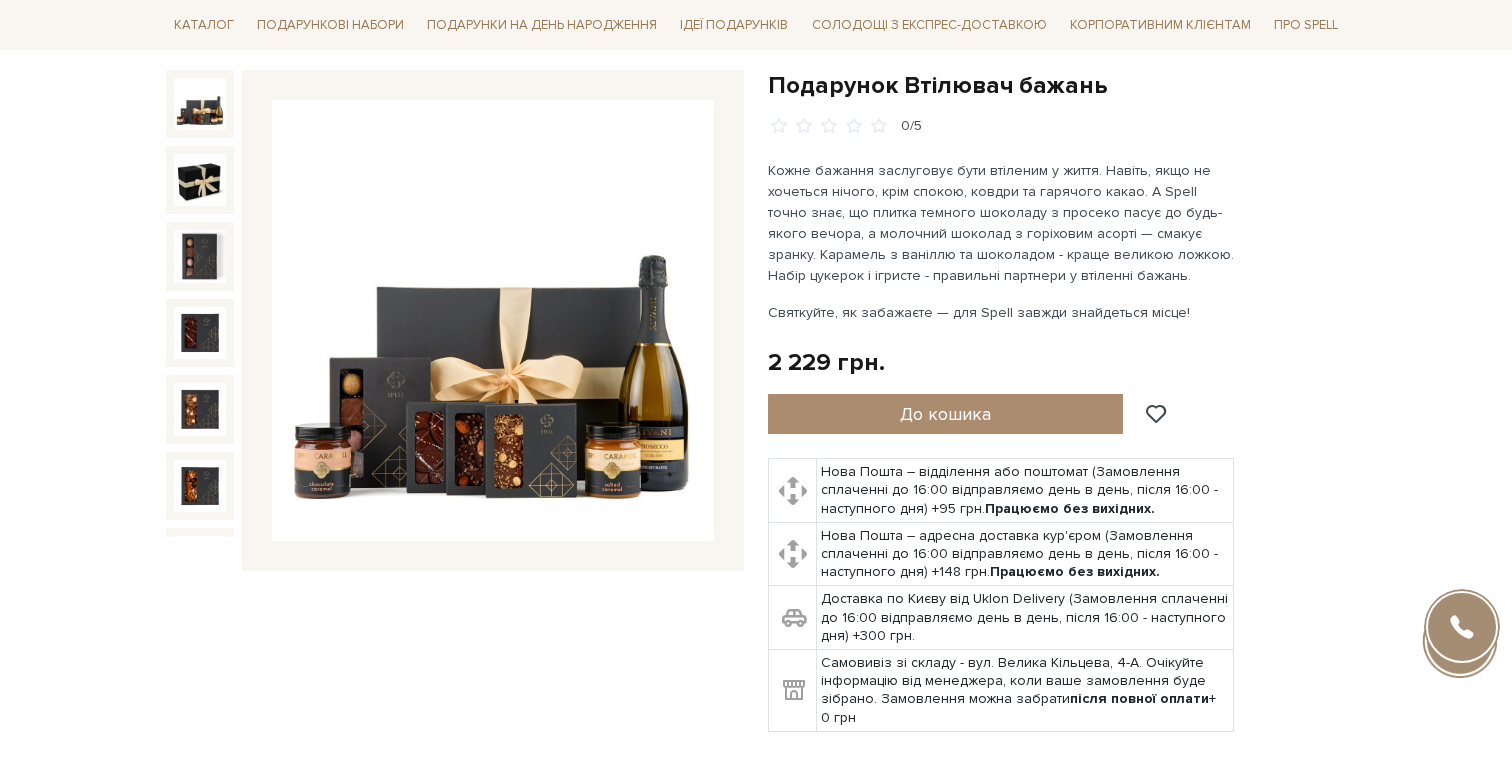 click at bounding box center (200, 104) 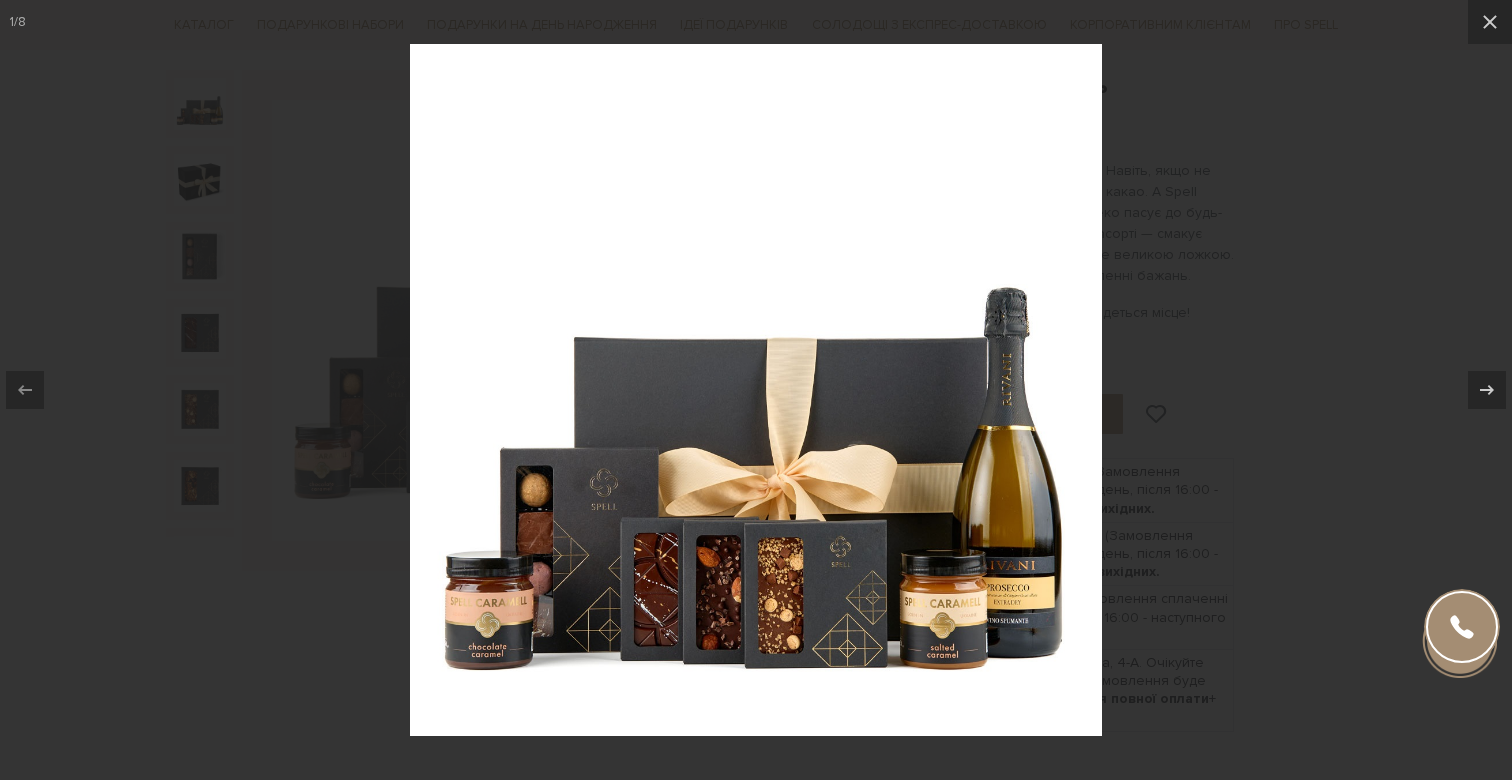 click at bounding box center (756, 390) 